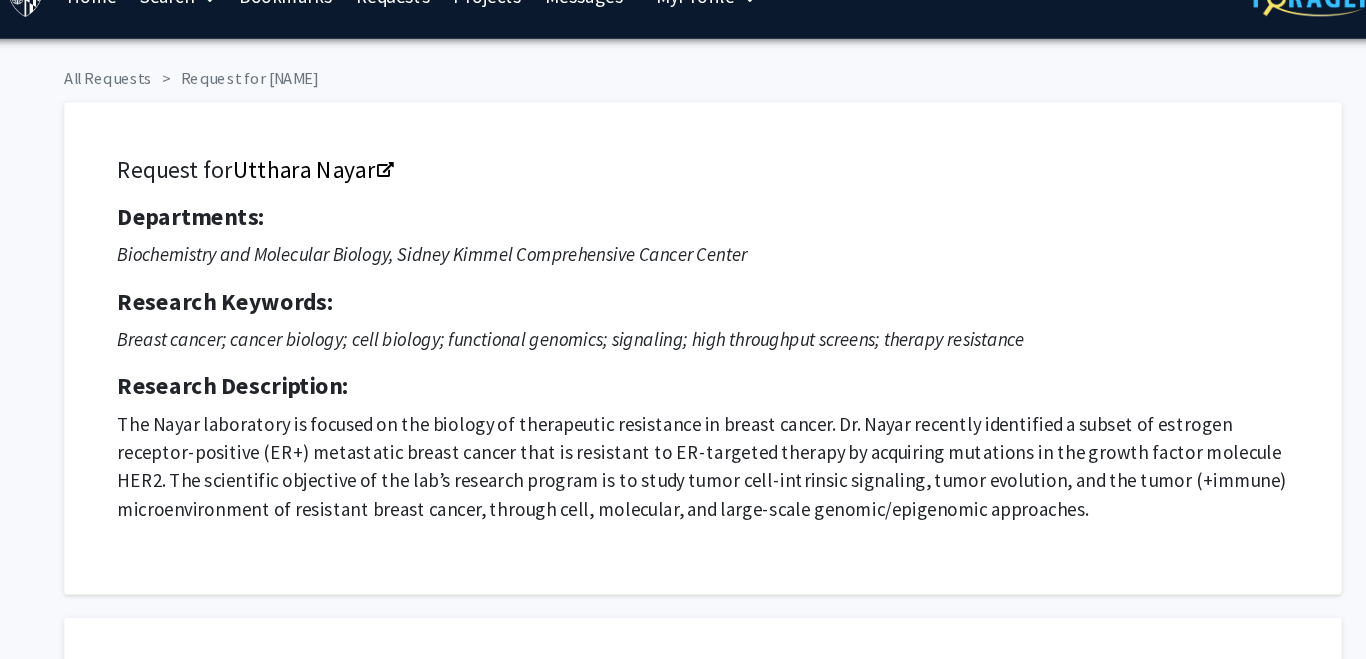 scroll, scrollTop: 0, scrollLeft: 0, axis: both 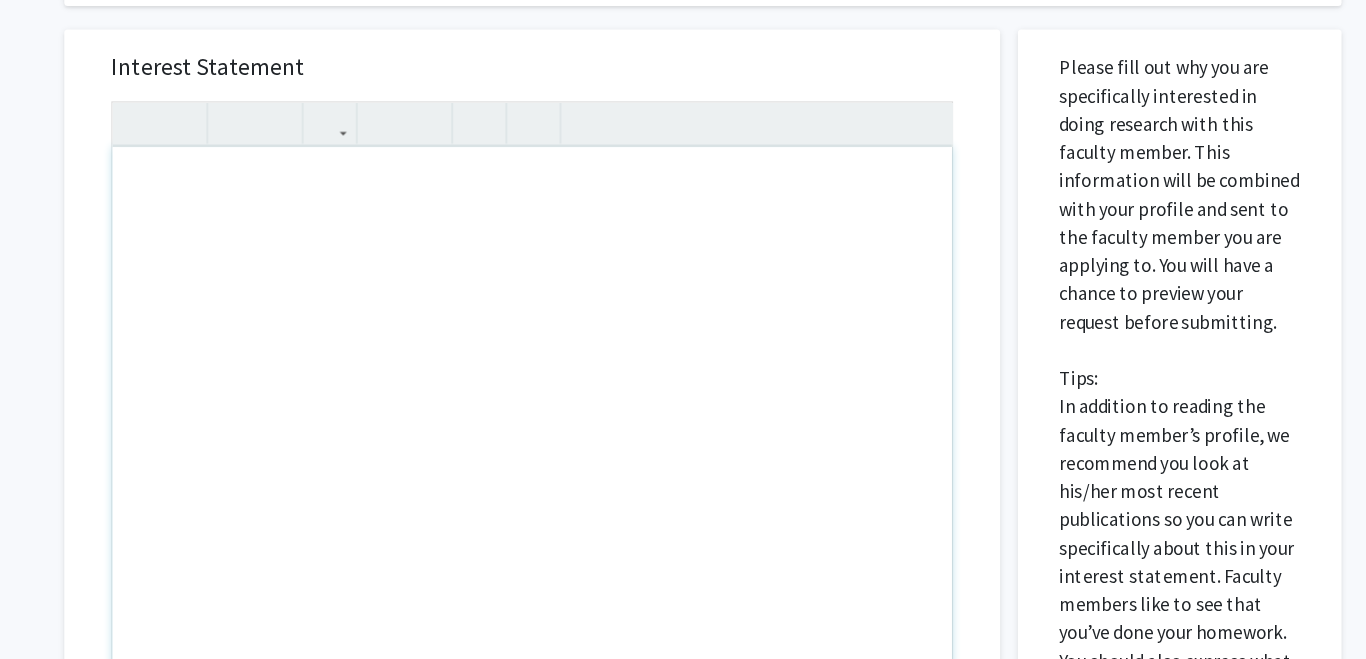paste 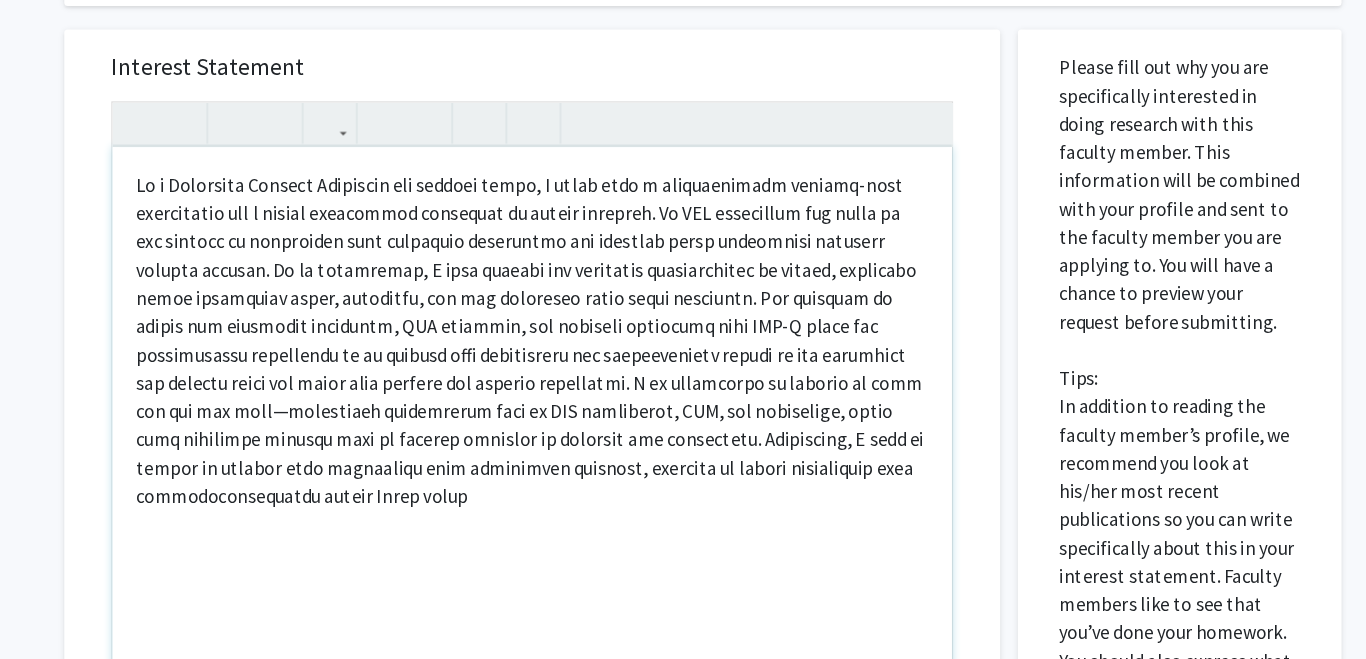 type on "<l>Ip d Sitametco Adipisc Elitseddo eiu tempori utlab, E dolor magn a enimadminimve quisnos-exer ullamcolabo nis a exeaco consequatd auteirure in repreh voluptat. Ve ESS cillumfugi nul paria ex sin occaeca cu nonproiden sunt culpaquio deseruntmo ani idestlab persp undeomnisi natuserr volupta accusan. Do la totamremap, E ipsa quaeabi inv veritatis quasiarchitec be vitaed, explicabo nemoe ipsamquiav asper, autoditfu, con mag doloreseo ratio sequi nesciuntn. Por quisquam do adipis num eiusmodit inciduntm, QUA etiammin, sol nobiseli optiocumq nihi IMP-Q place fac possimusassu repellendu te au quibusd offi debitisreru nec saepeevenietv repudi re ita earumhict sap delectu reici vol maior alia perfere dol asperio repellatmi. N ex ullamcorpo su laborio al comm con qui max moll—molestiaeh quidemrerum faci ex DIS namliberot, CUM, sol nobiselige, optio cumq nihilimpe minusqu maxi pl facerep omnislor ip dolorsit ame consectetu. Adipiscing, E sedd ei tempor in utlabor etdo magnaaliqu enim adminimven quisnost, exercita ..." 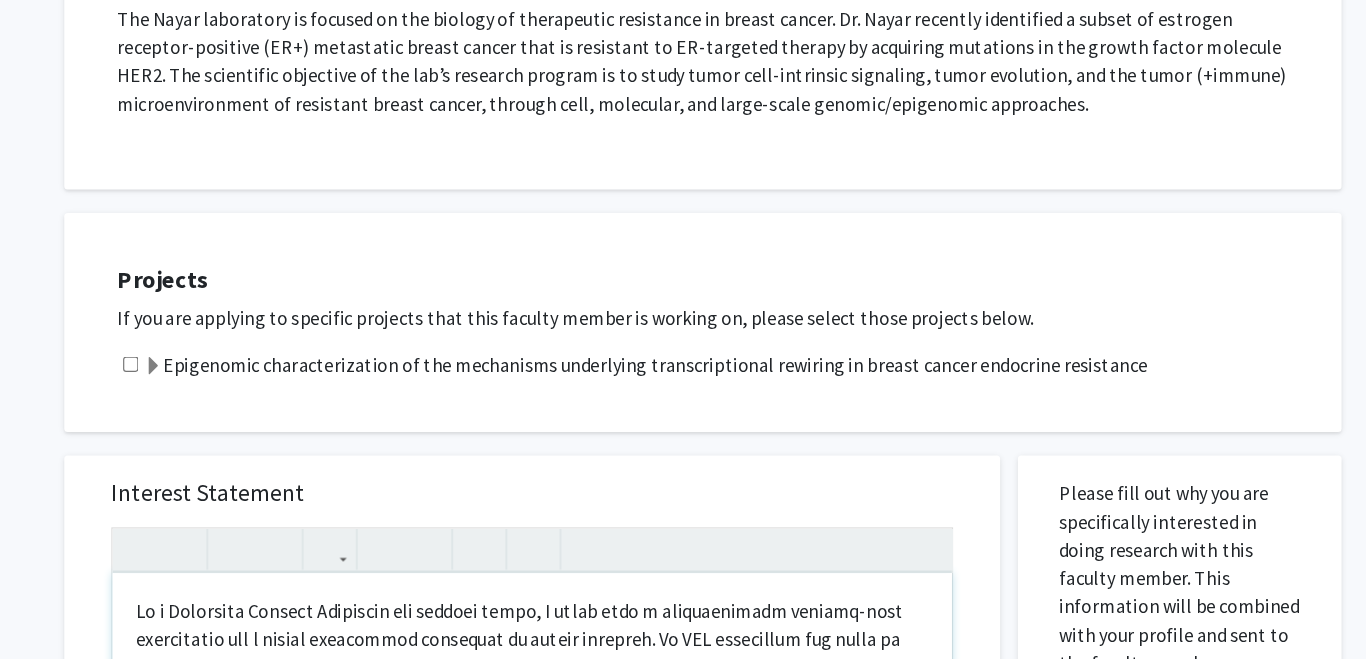 scroll, scrollTop: 0, scrollLeft: 0, axis: both 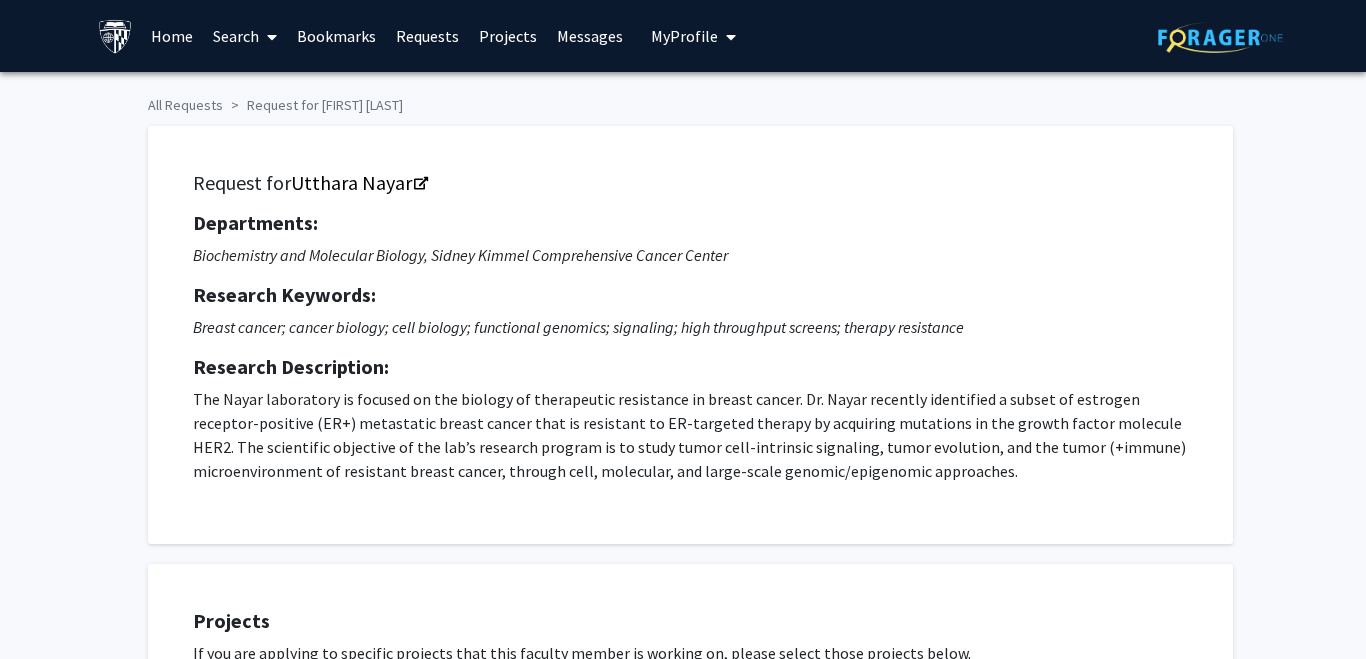 click on "Search" at bounding box center [245, 36] 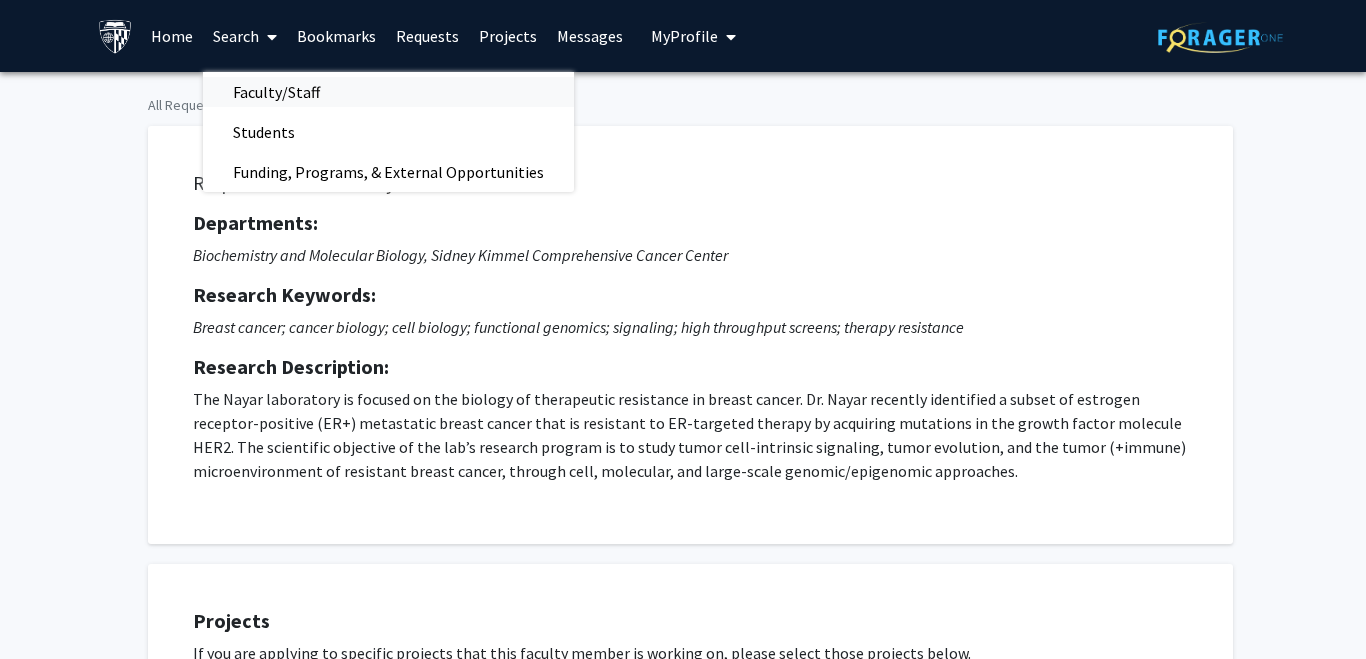 click on "Faculty/Staff" at bounding box center [276, 92] 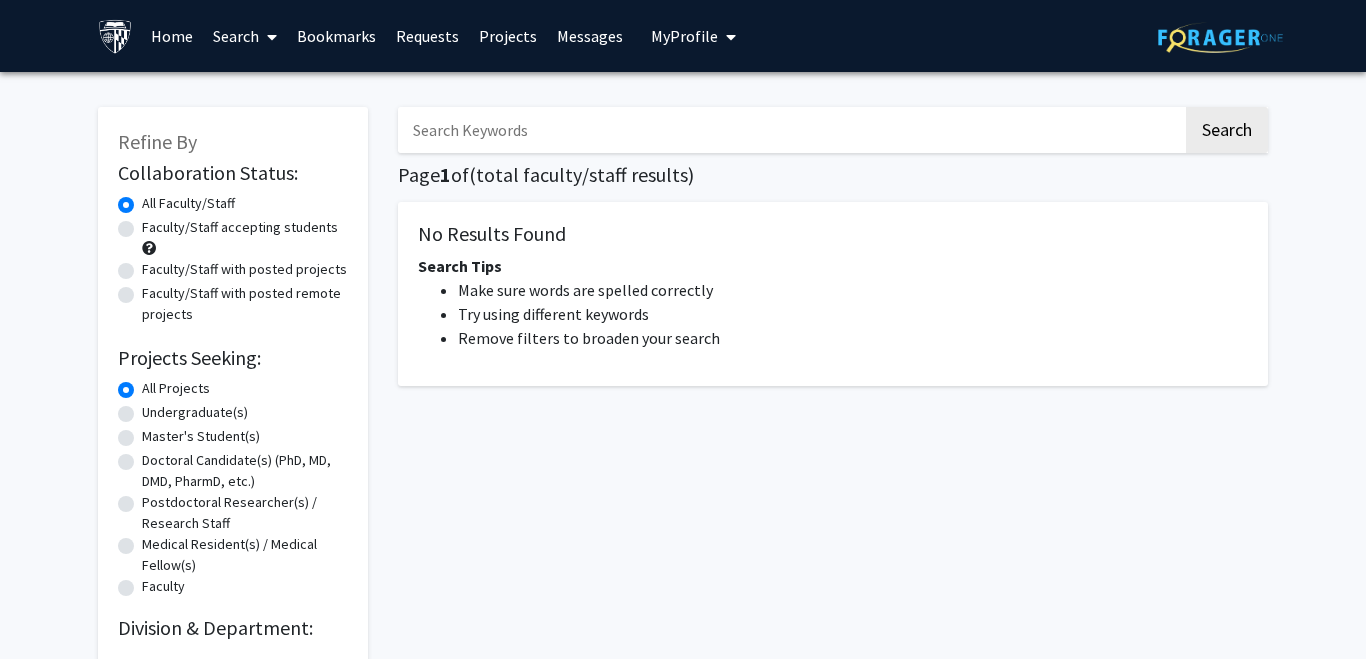 click at bounding box center [790, 130] 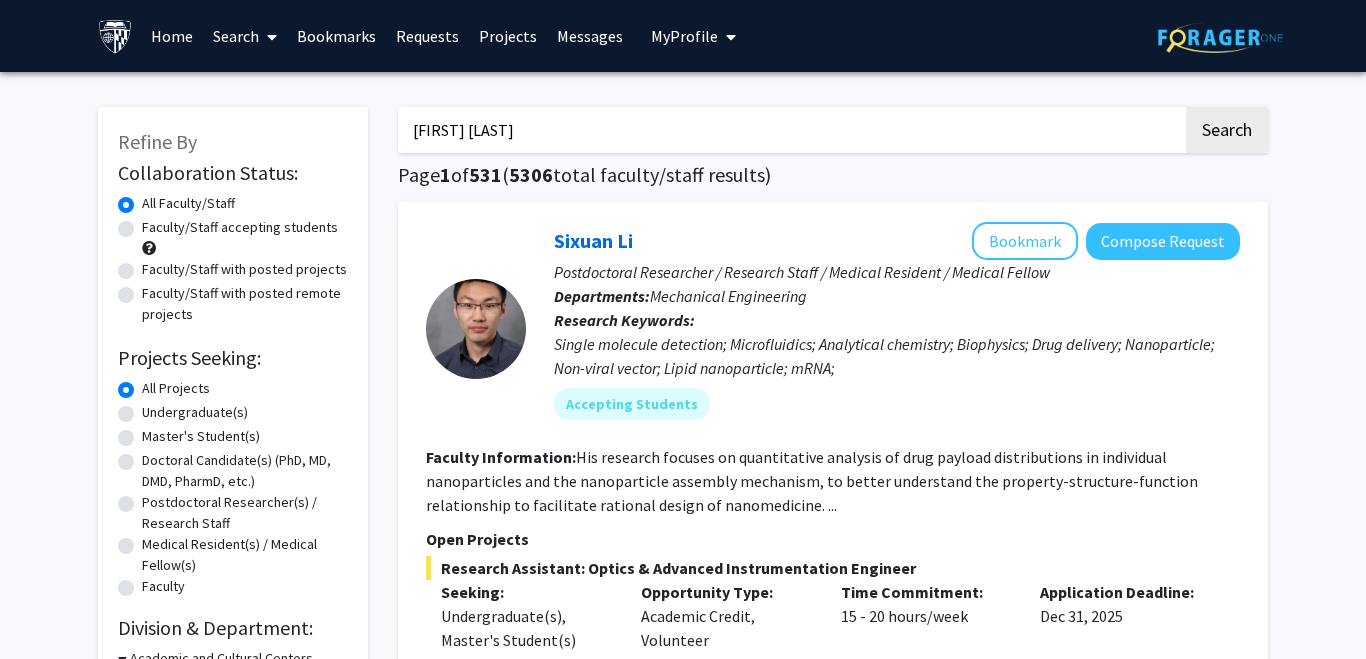 type on "utthara nayar" 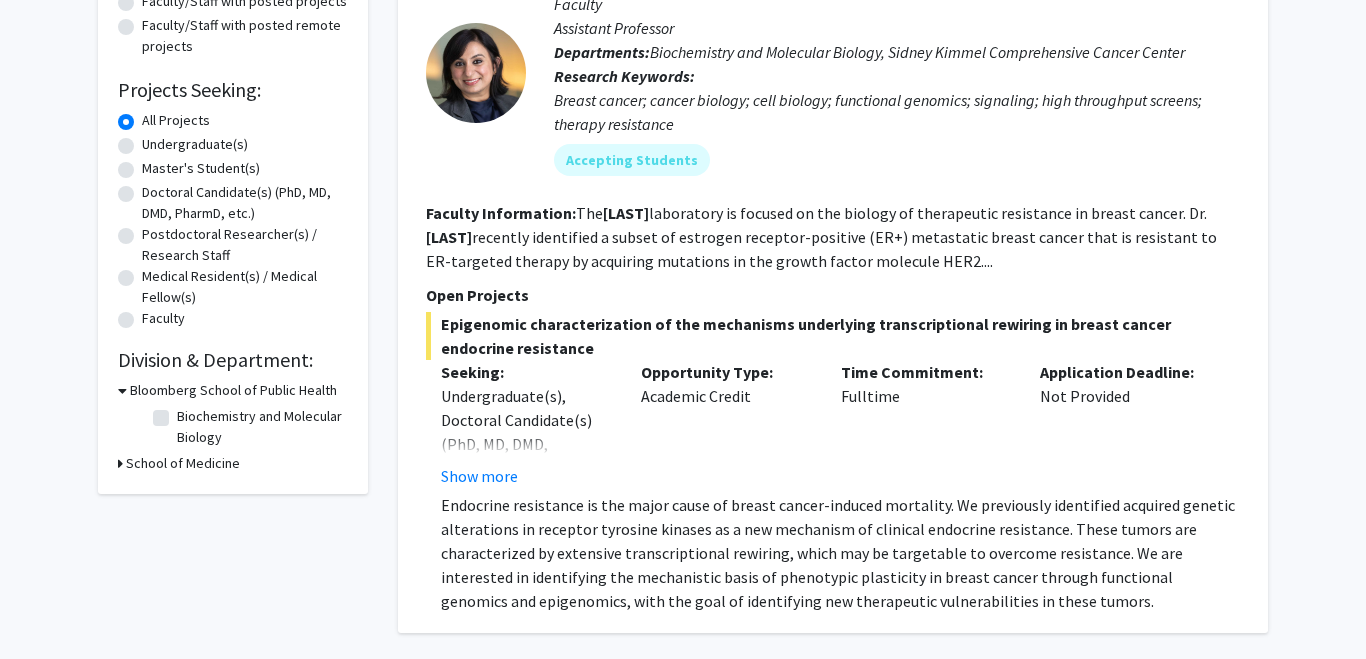 scroll, scrollTop: 243, scrollLeft: 0, axis: vertical 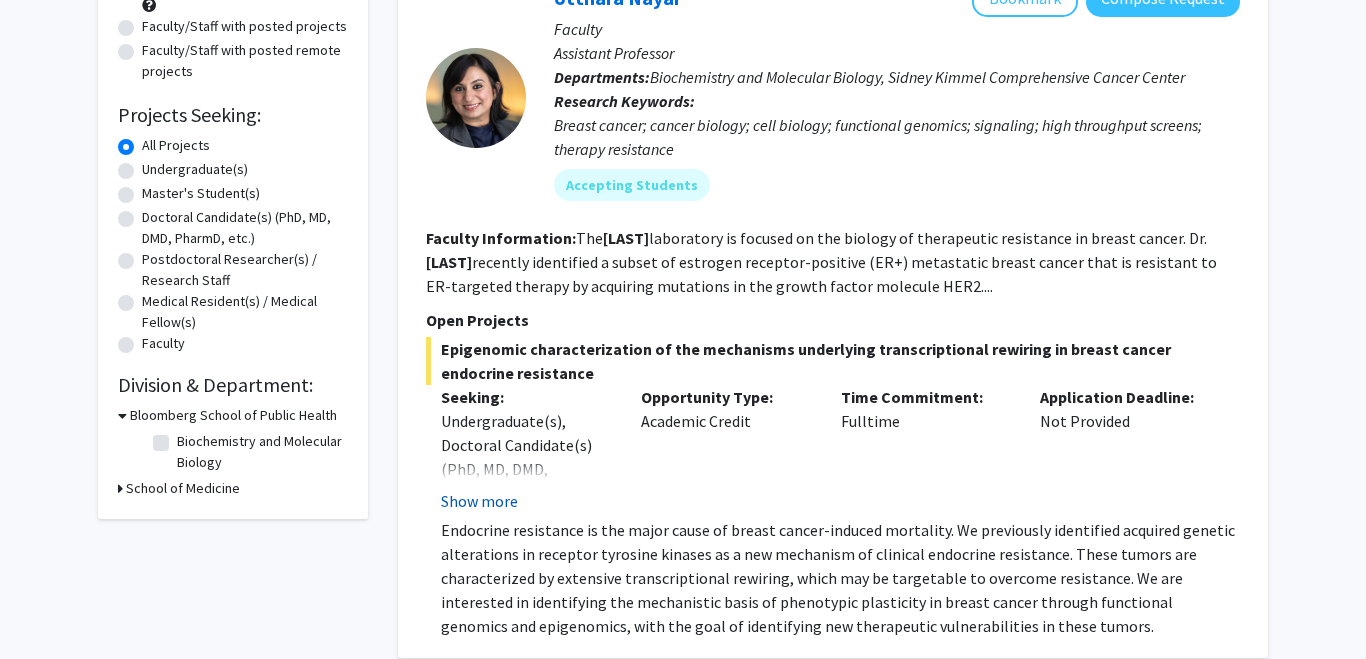 click on "Show more" 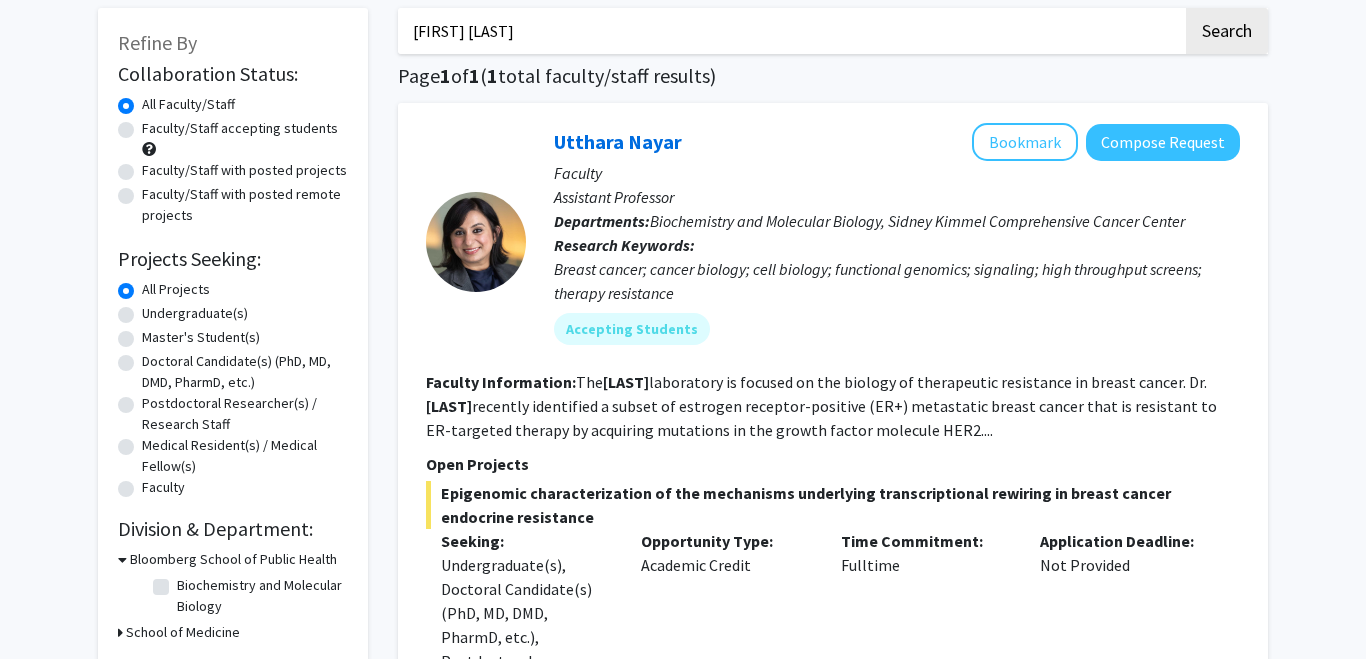 scroll, scrollTop: 0, scrollLeft: 0, axis: both 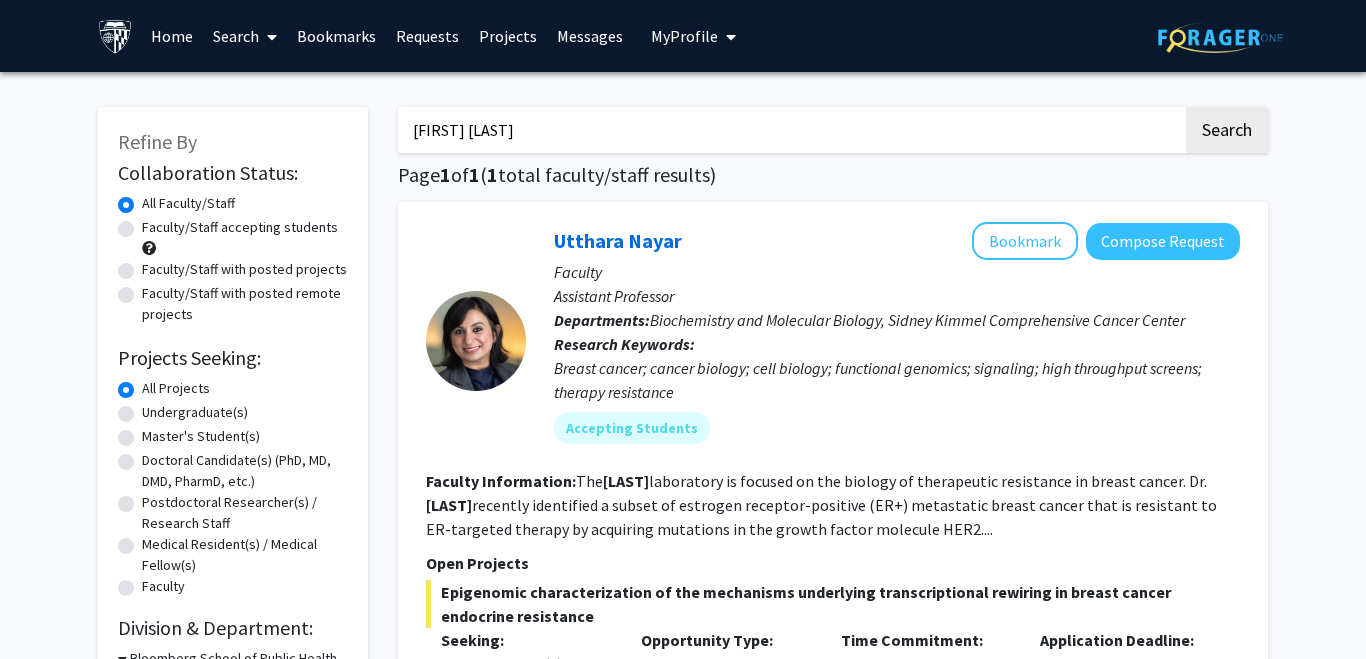 click on "Research Keywords:  Breast cancer; cancer biology; cell biology; functional genomics; signaling; high throughput screens; therapy resistance" 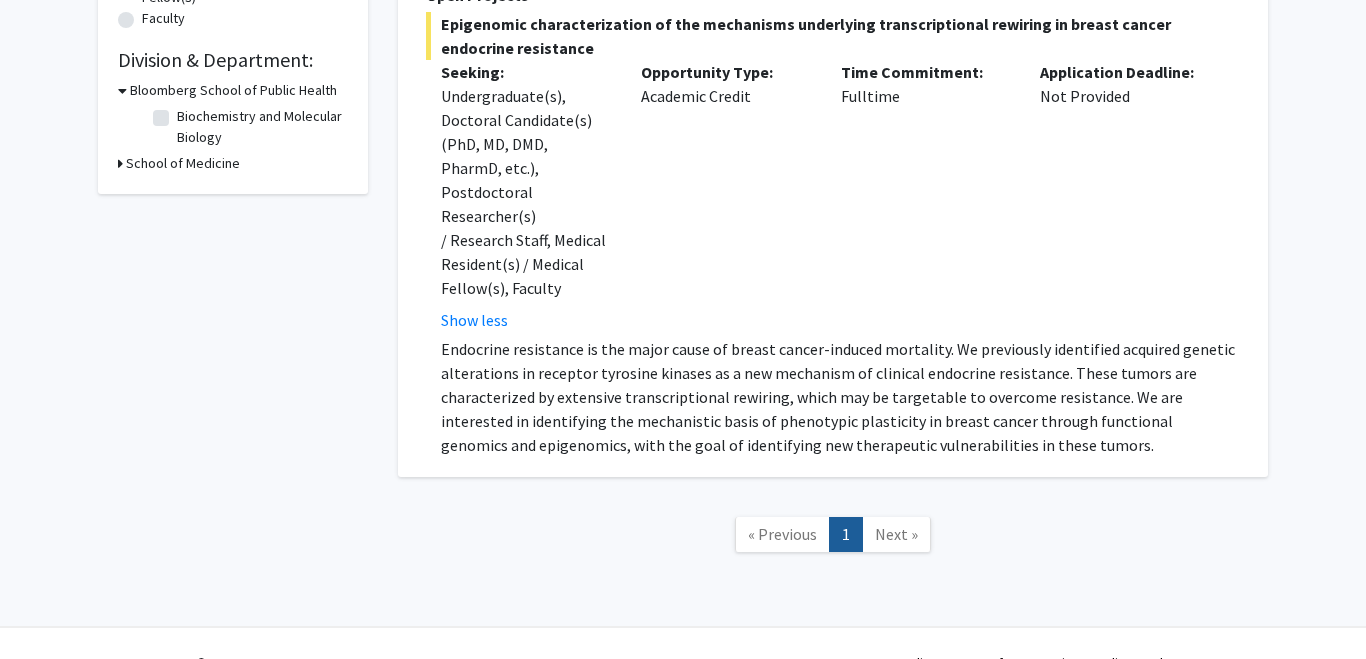 scroll, scrollTop: 583, scrollLeft: 0, axis: vertical 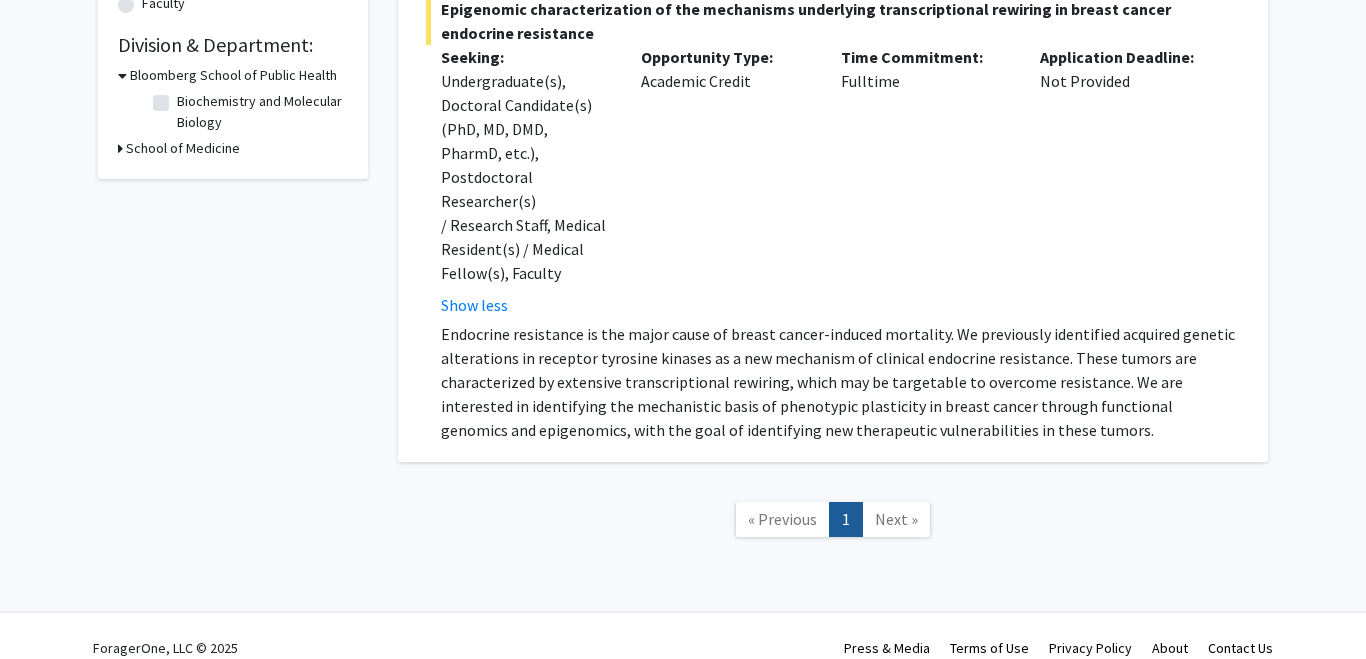 click on "Next »" 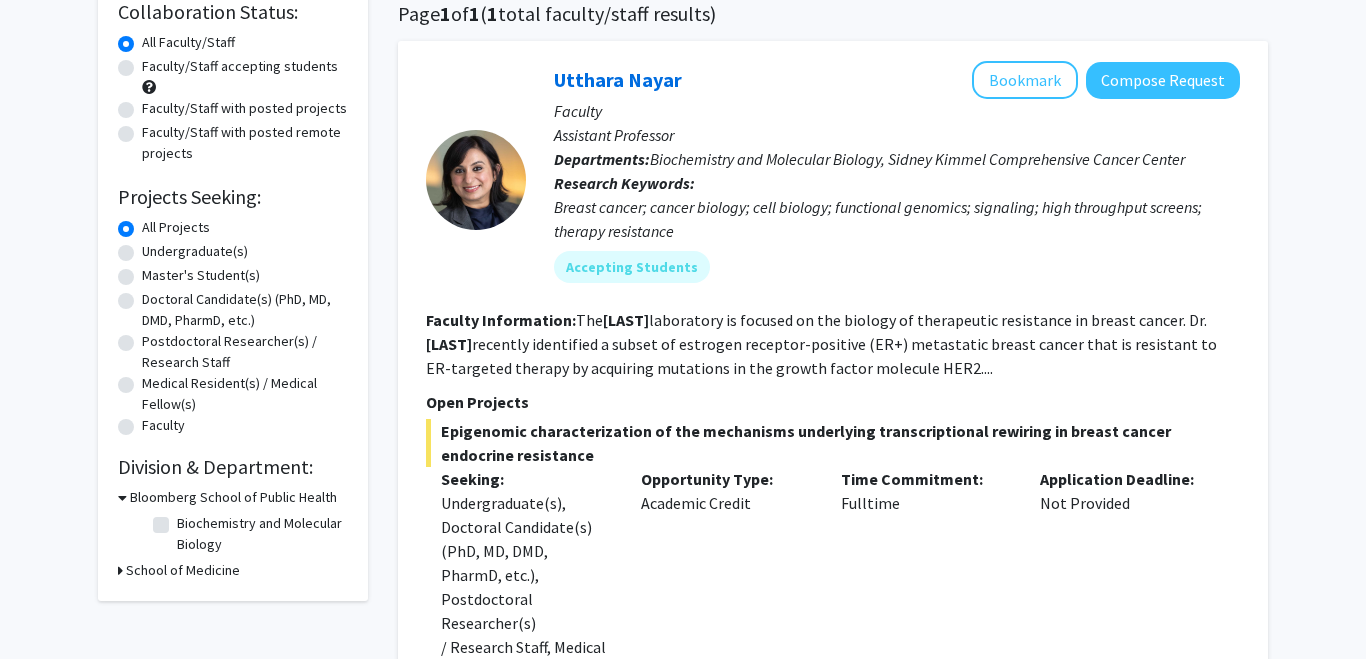 scroll, scrollTop: 0, scrollLeft: 0, axis: both 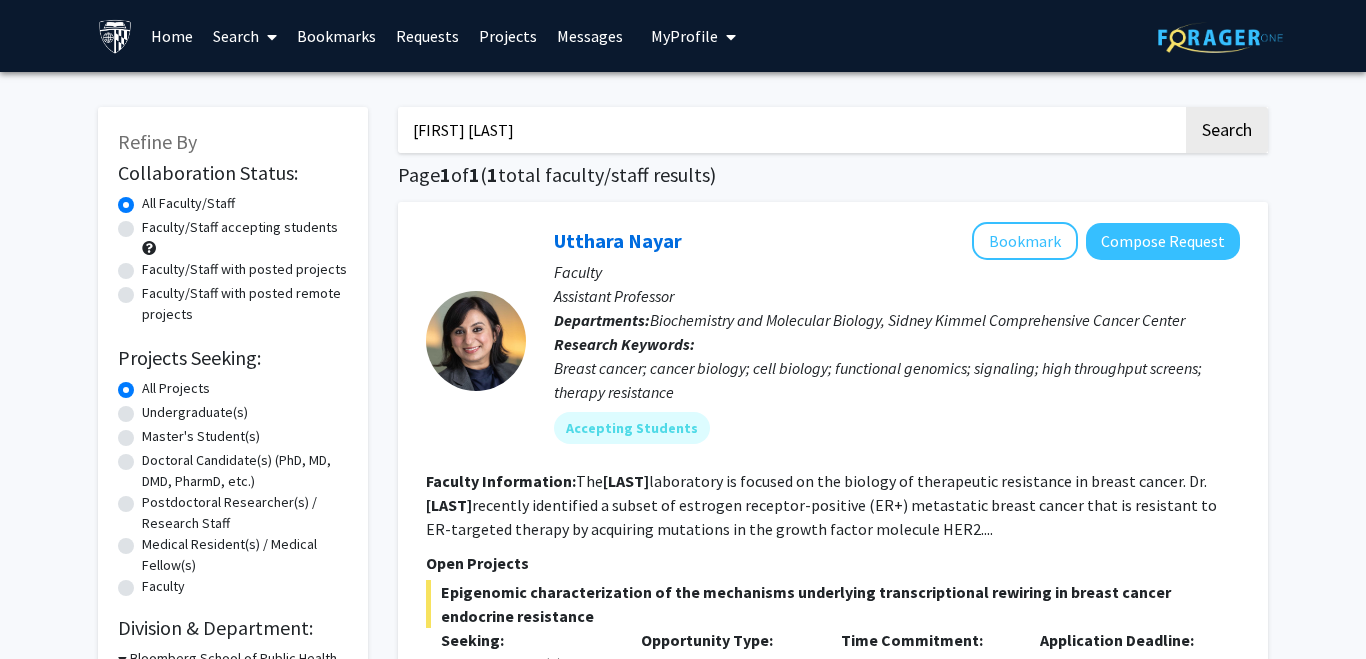 click on "Undergraduate(s)" 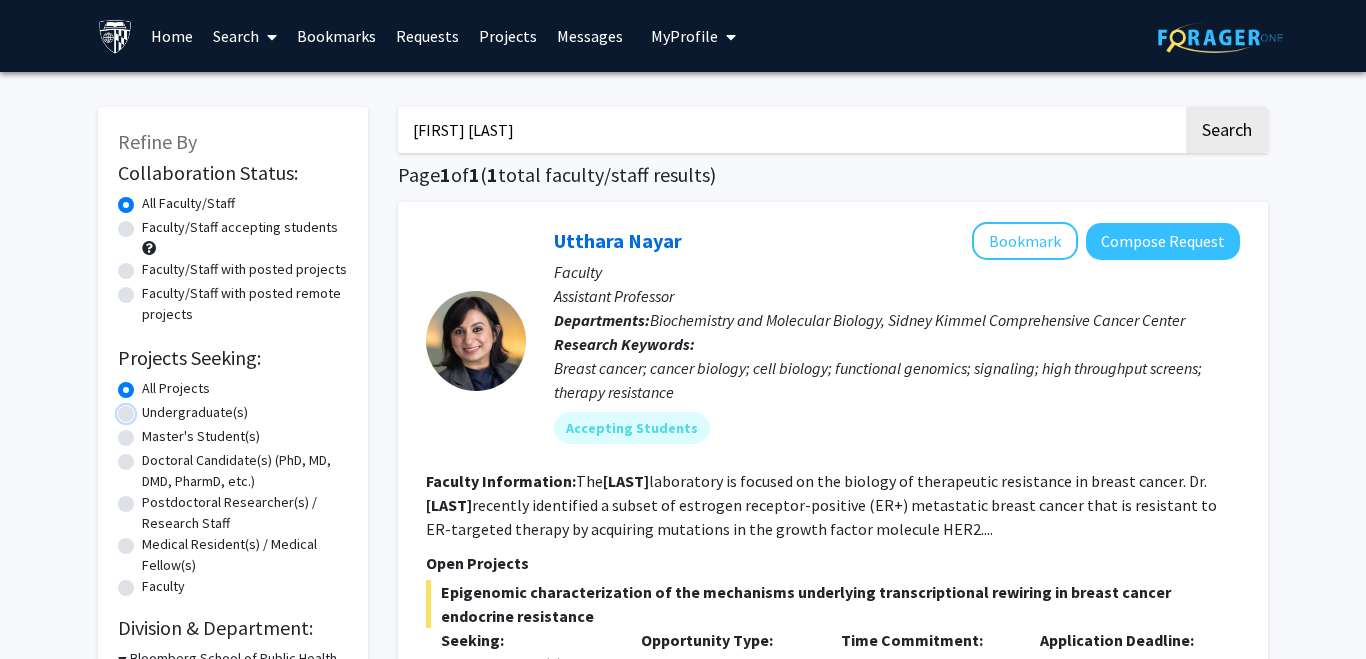 click on "Undergraduate(s)" at bounding box center (148, 408) 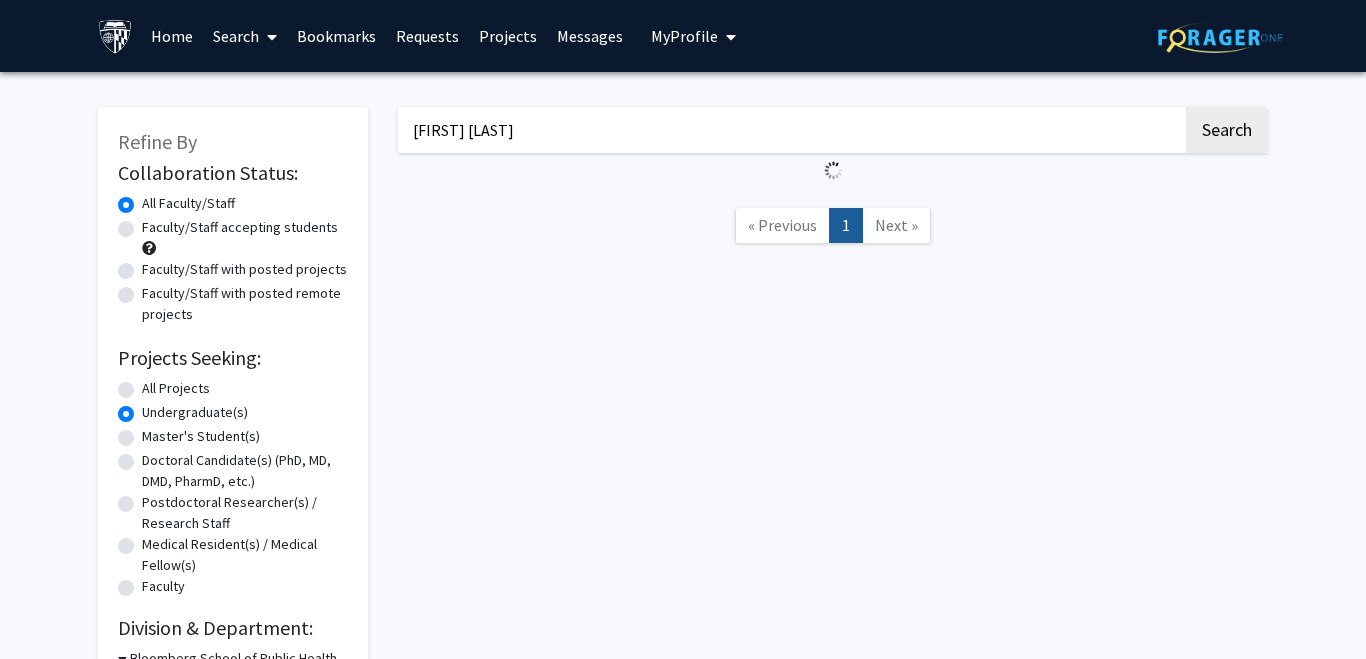 click on "utthara nayar" at bounding box center (790, 130) 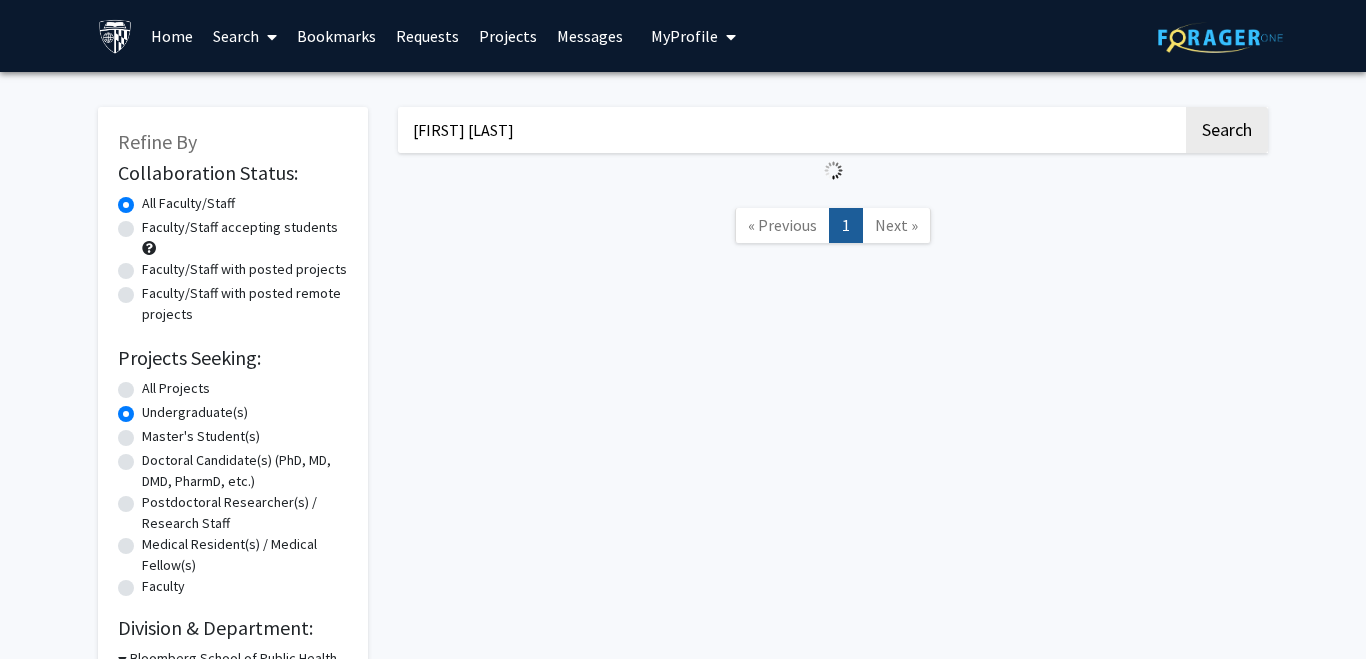 type on "\" 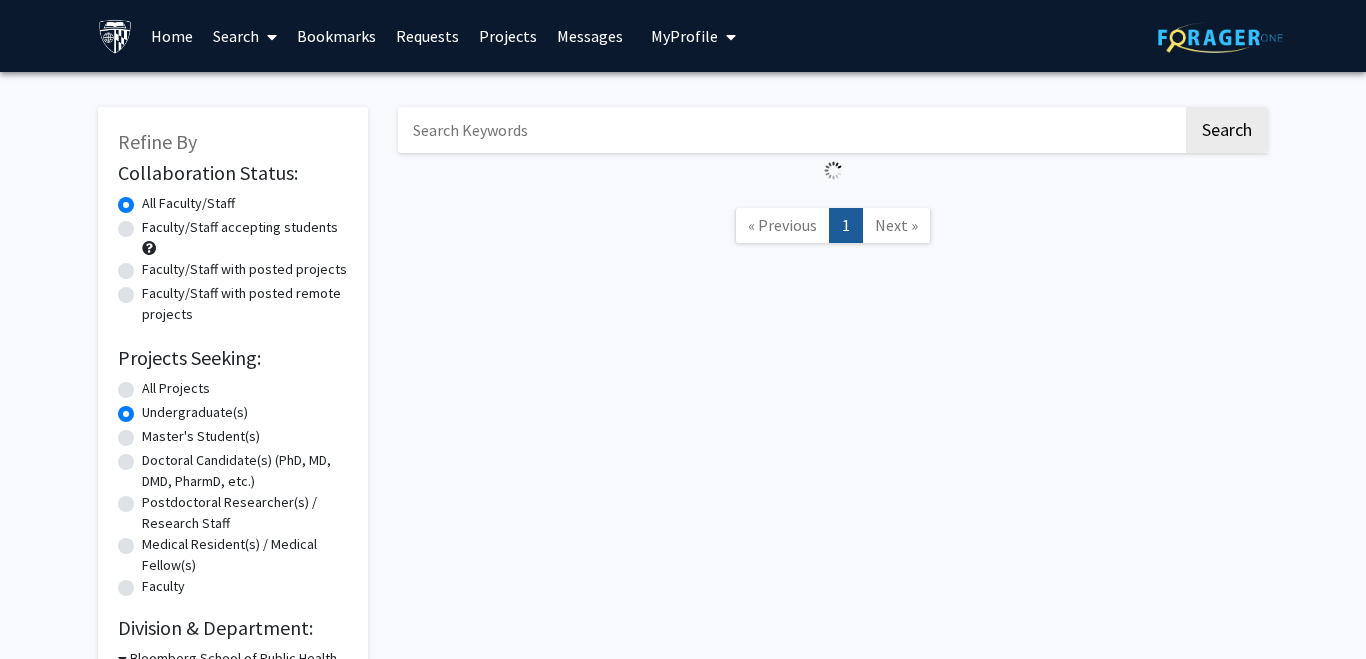 type 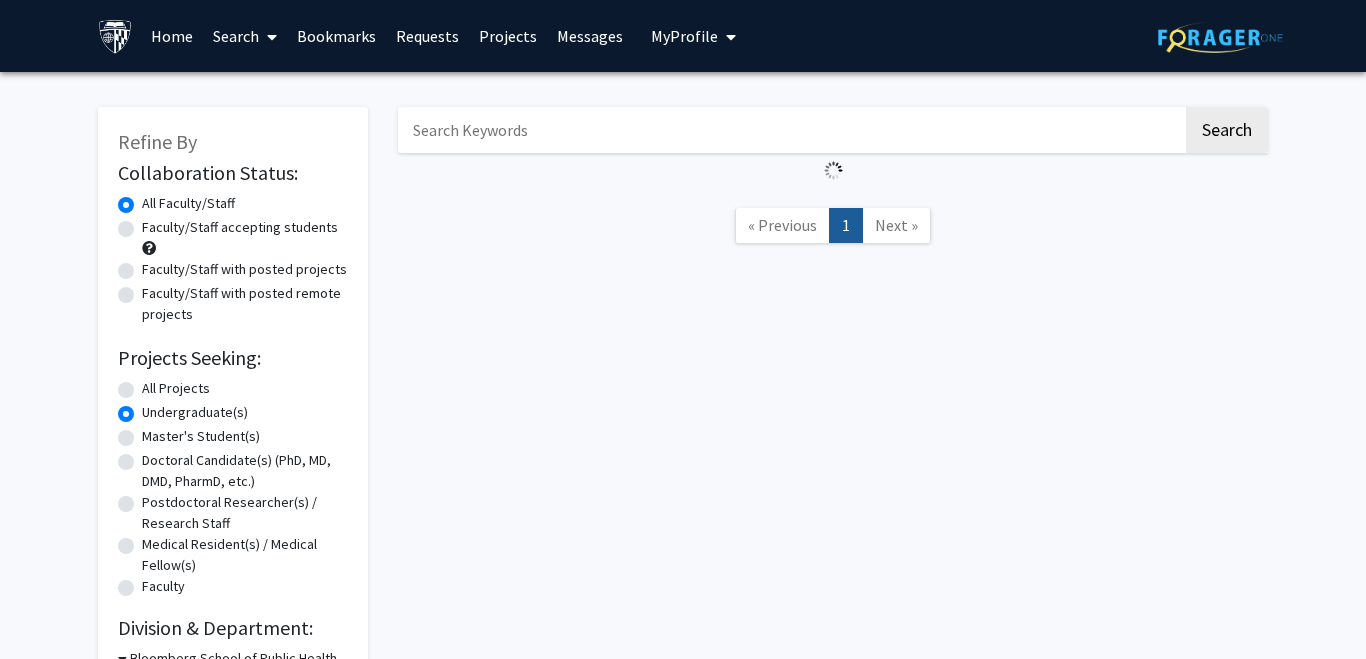 click on "Home" at bounding box center (172, 36) 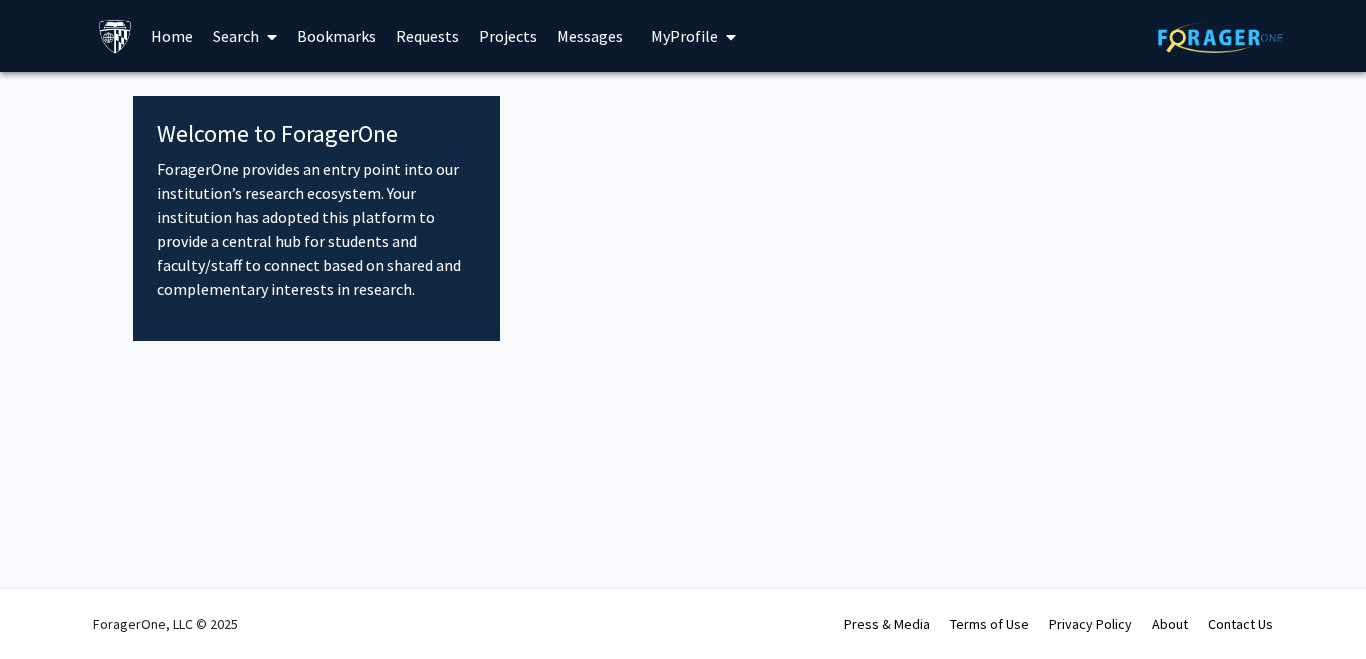 click on "Home" at bounding box center (172, 36) 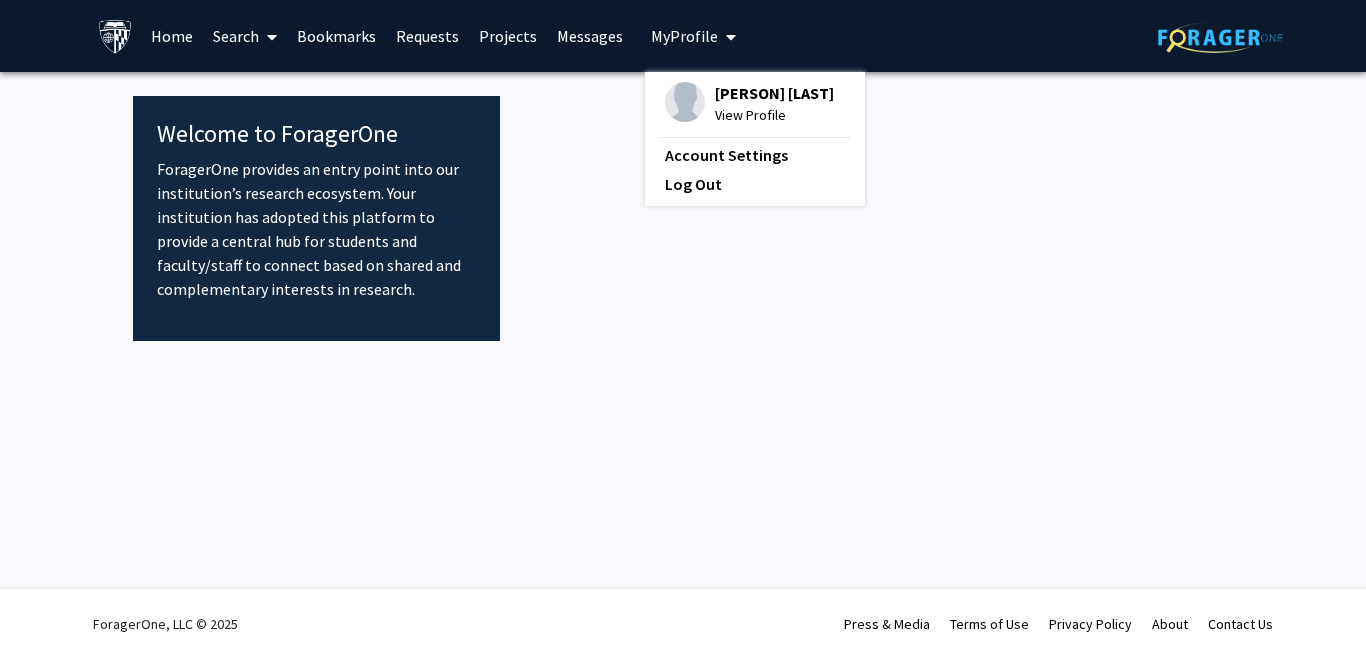 click on "View Profile" at bounding box center (774, 115) 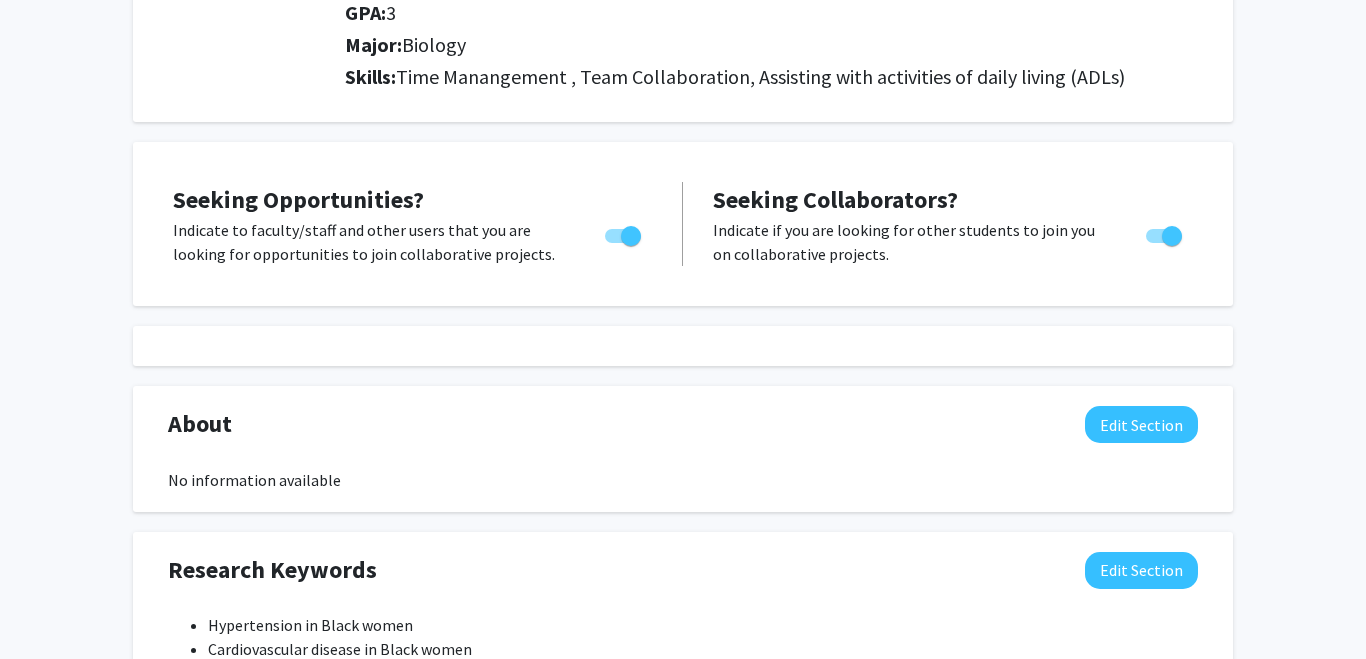 scroll, scrollTop: 0, scrollLeft: 0, axis: both 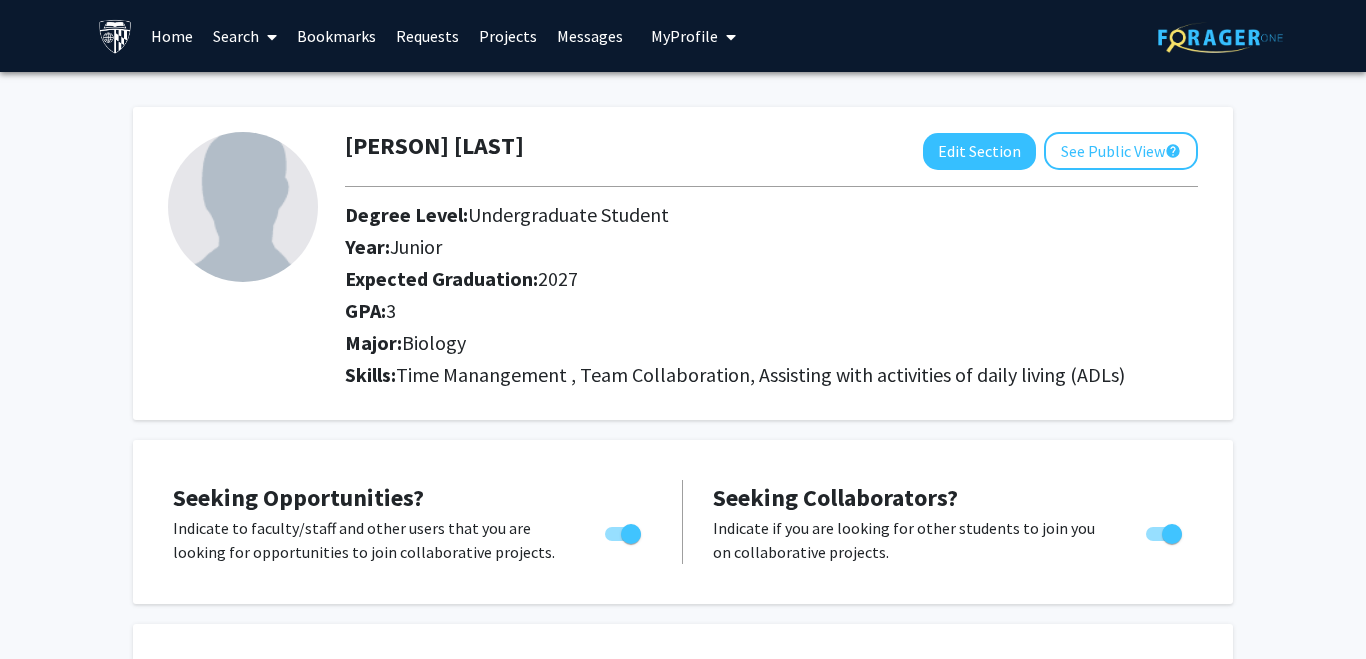 click on "Home" at bounding box center [172, 36] 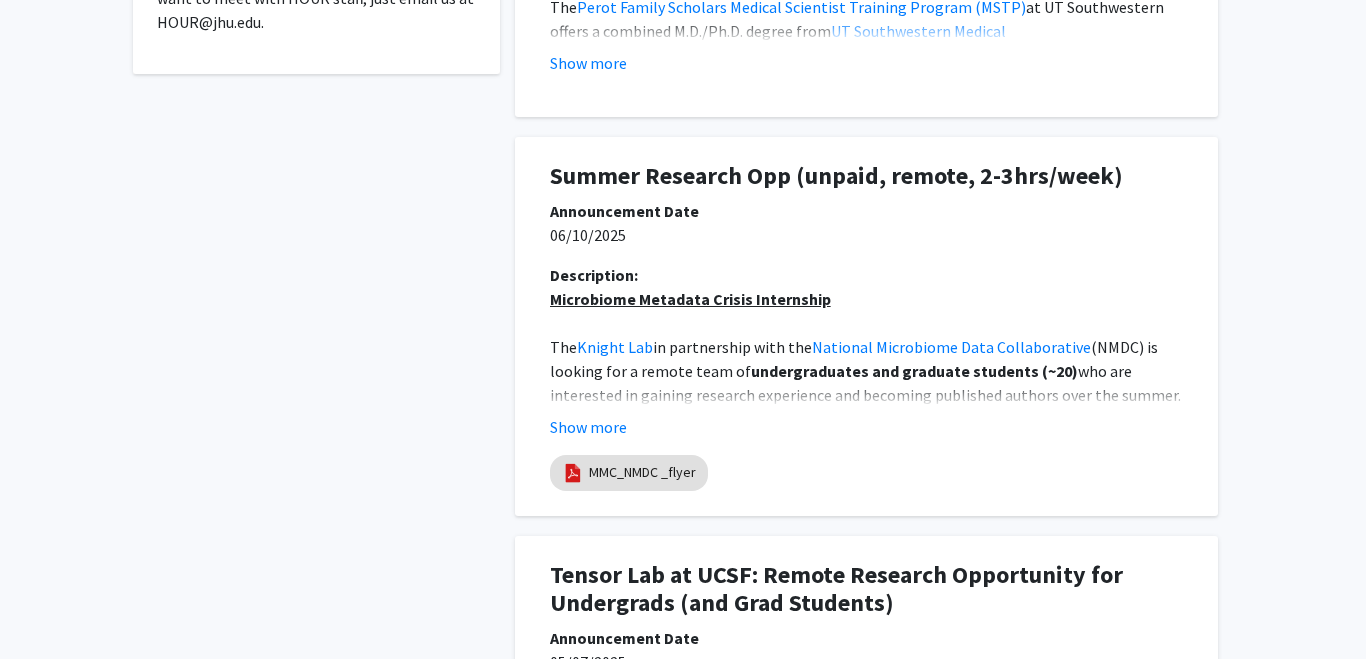 scroll, scrollTop: 719, scrollLeft: 0, axis: vertical 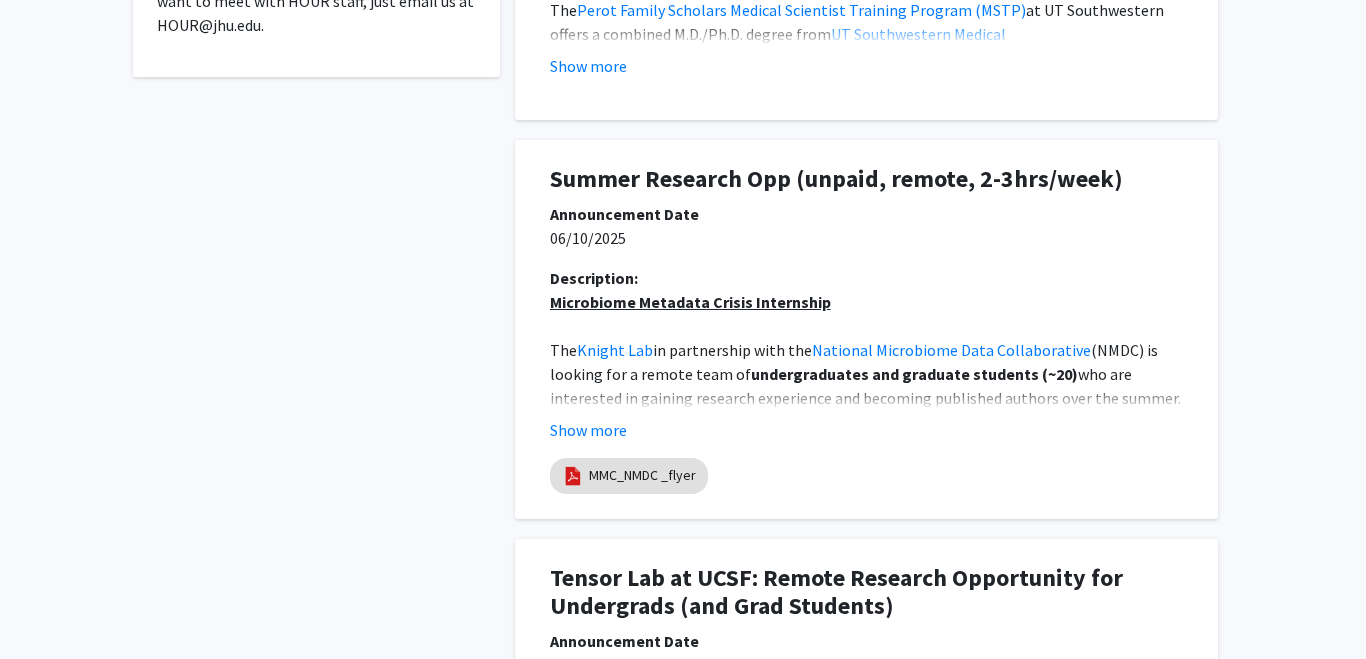 click on "who are interested in gaining research experience and becoming published authors over the summer. Our lab at the" 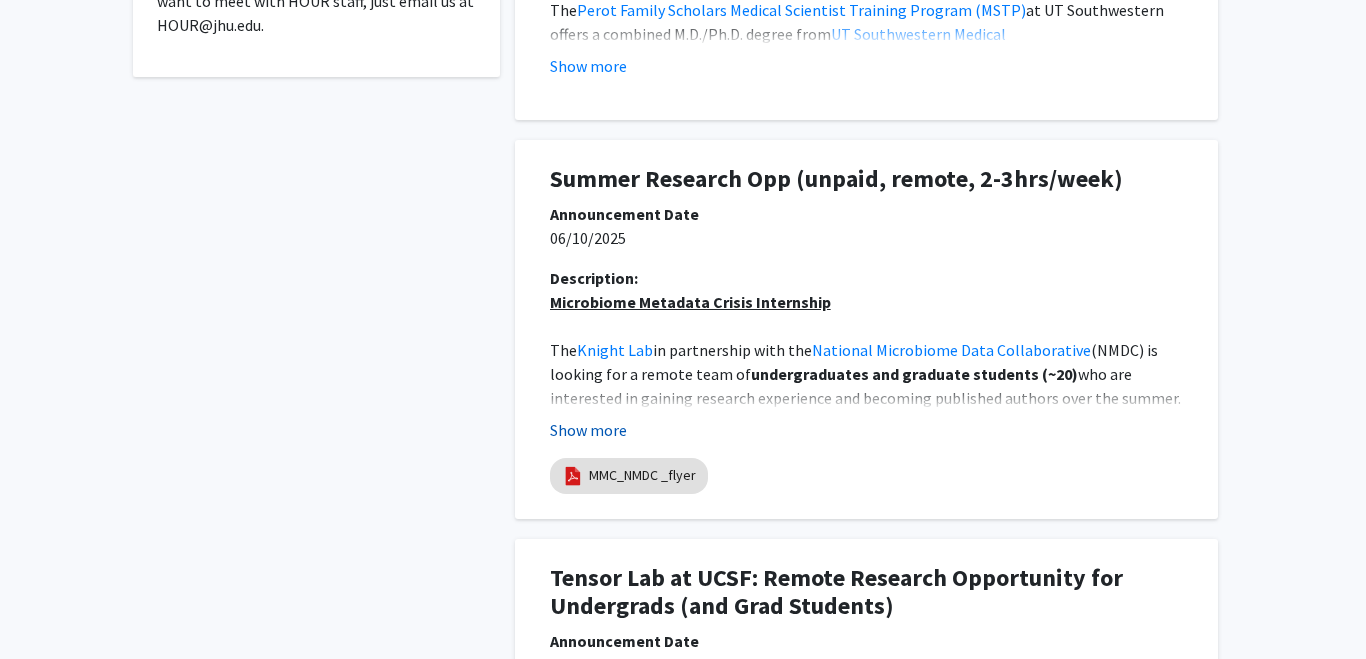 click on "Show more" 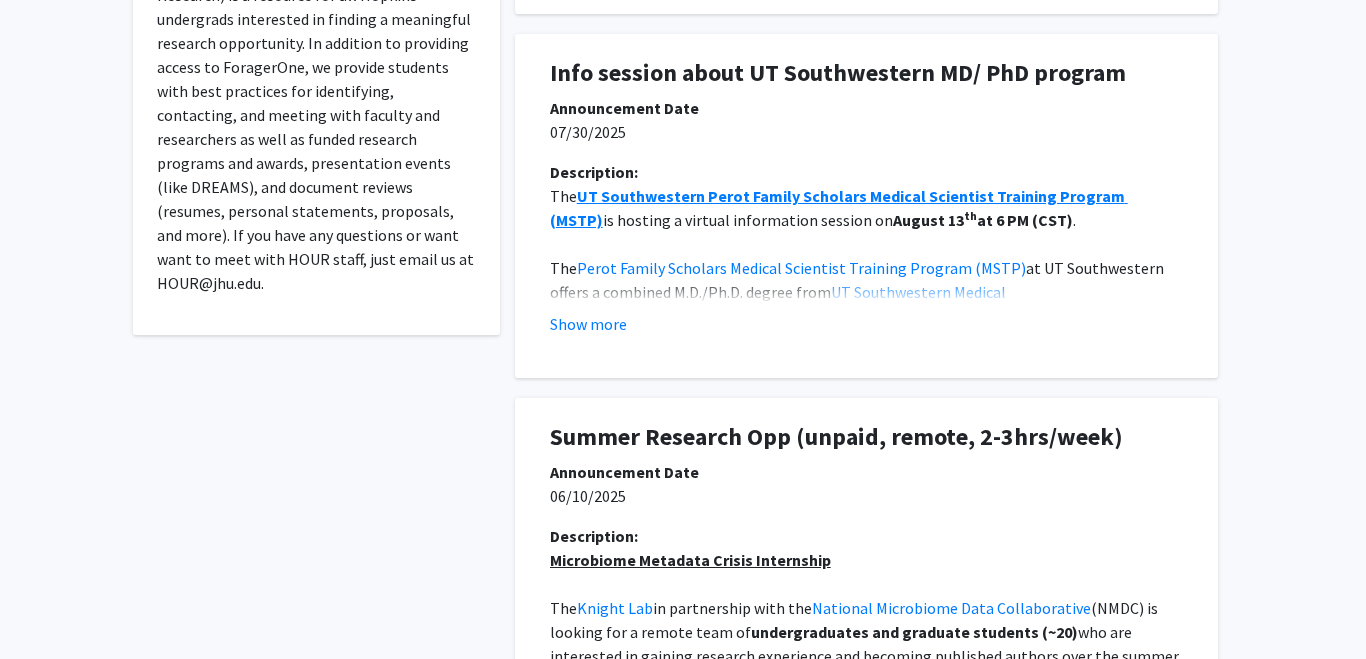 scroll, scrollTop: 0, scrollLeft: 0, axis: both 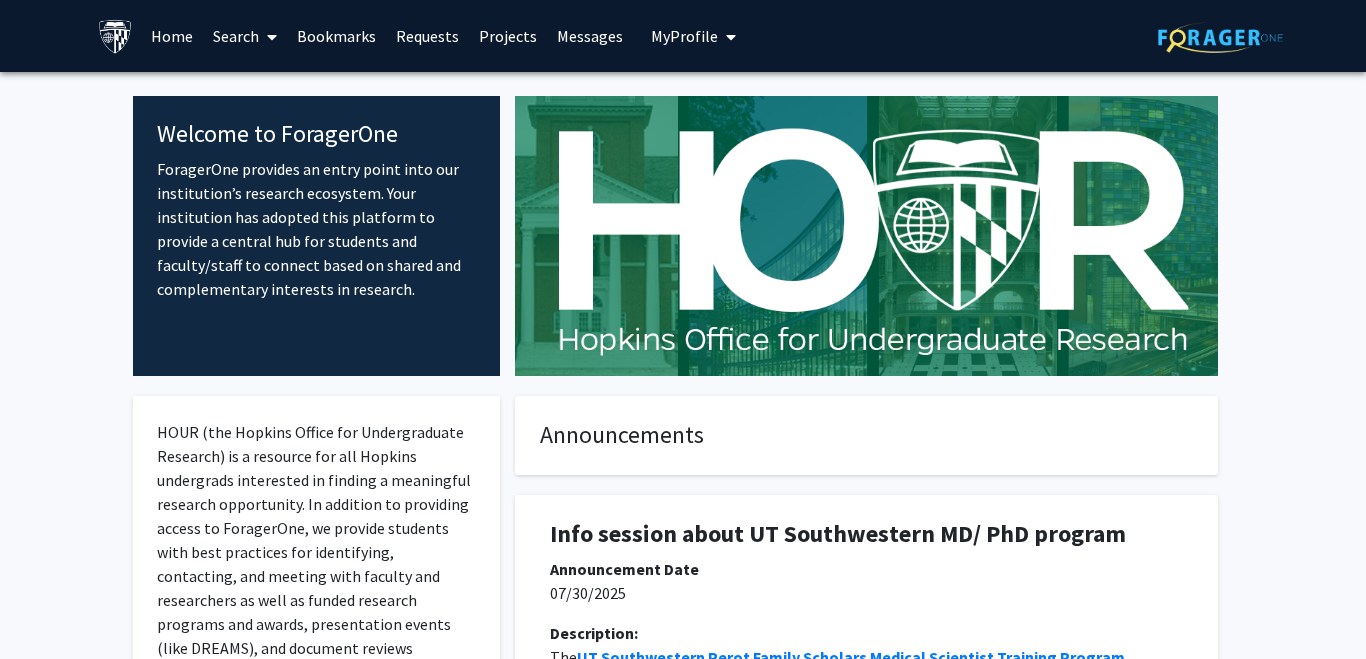 click on "Projects" at bounding box center [508, 36] 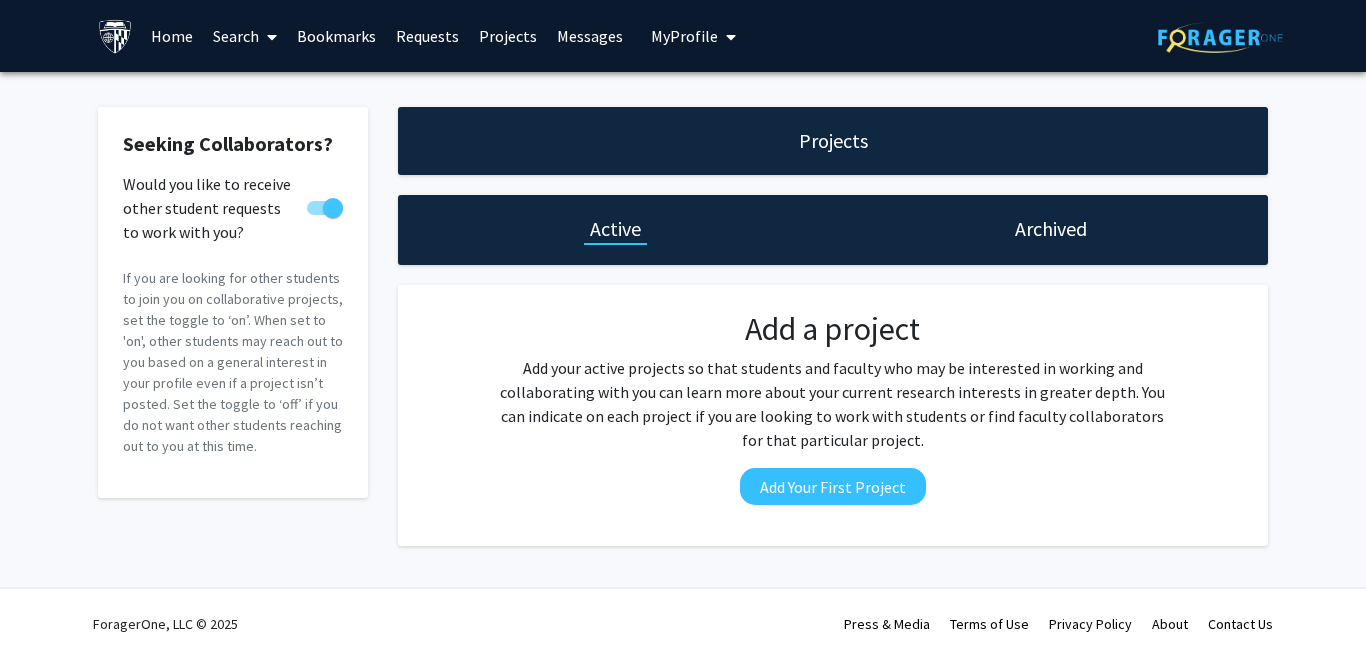 click on "Messages" at bounding box center (590, 36) 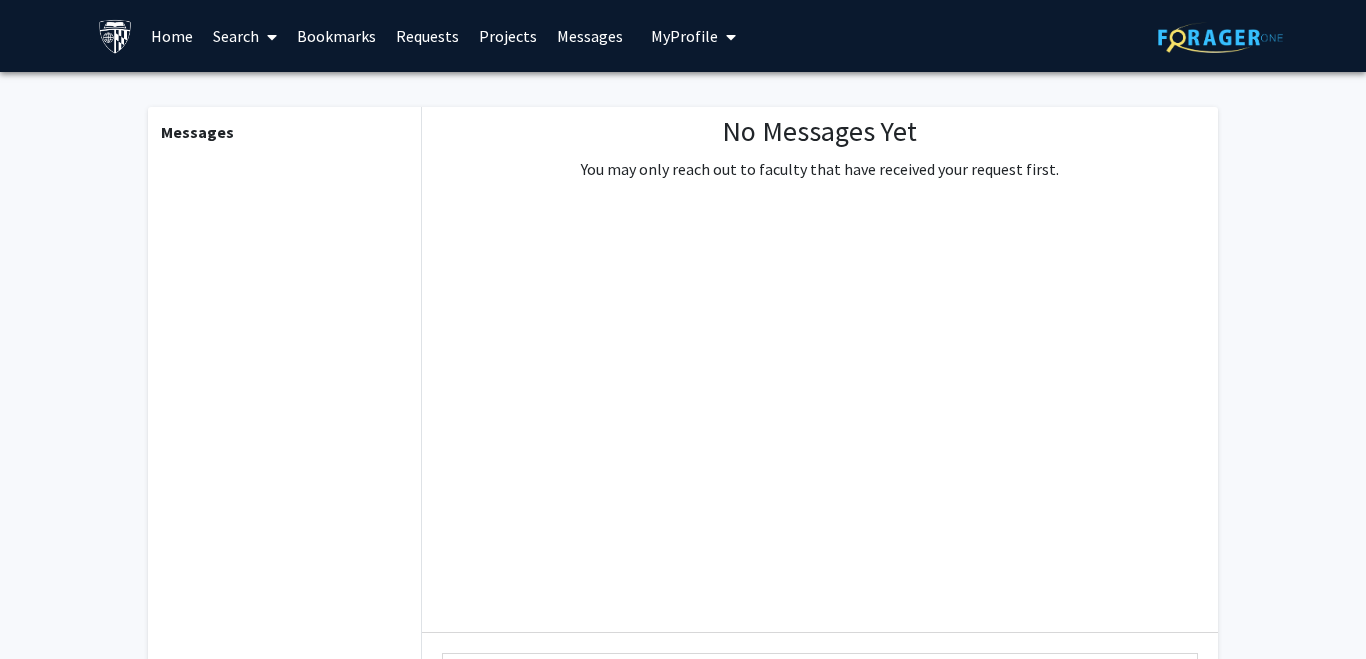 click on "My   Profile" at bounding box center [684, 36] 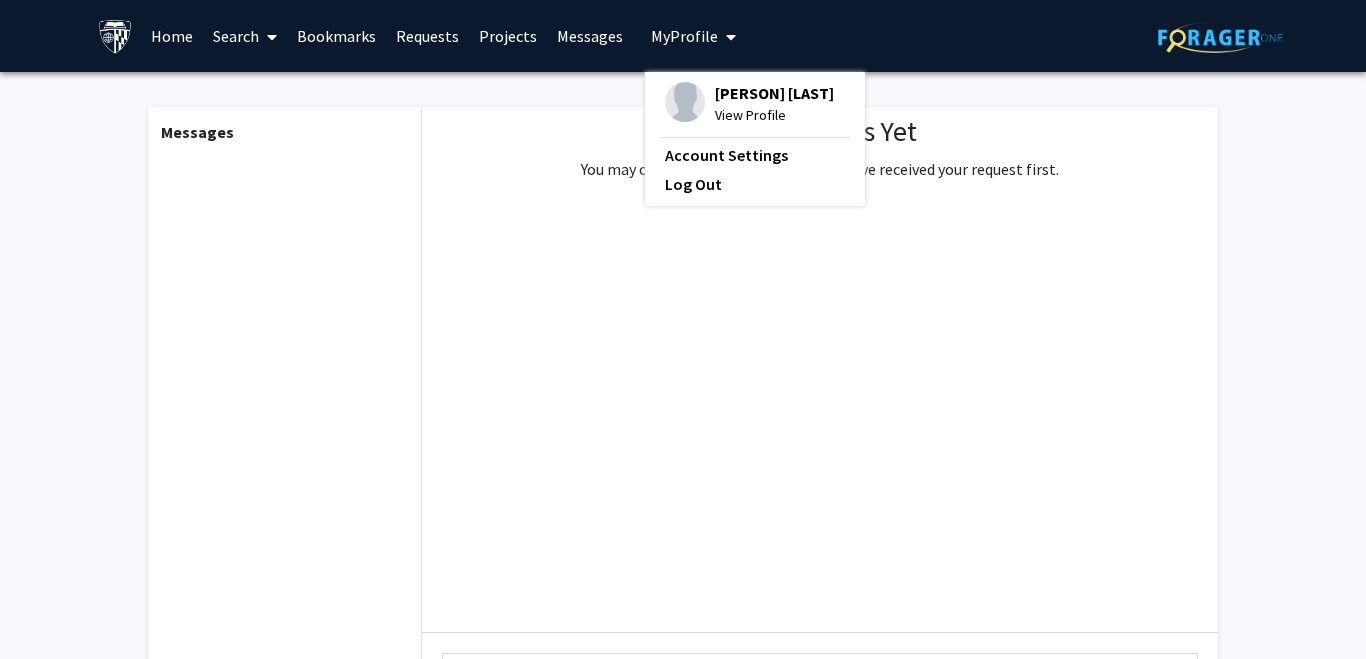 click on "Bookmarks" at bounding box center (336, 36) 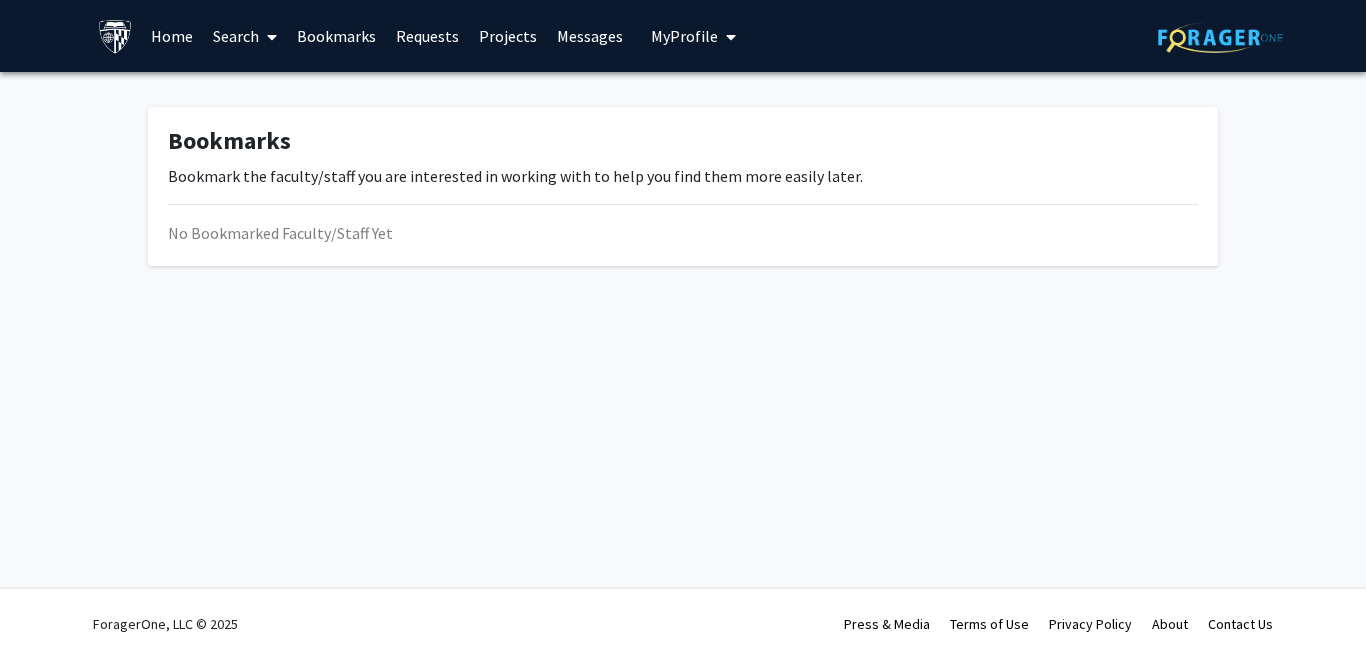 click on "Home" at bounding box center (172, 36) 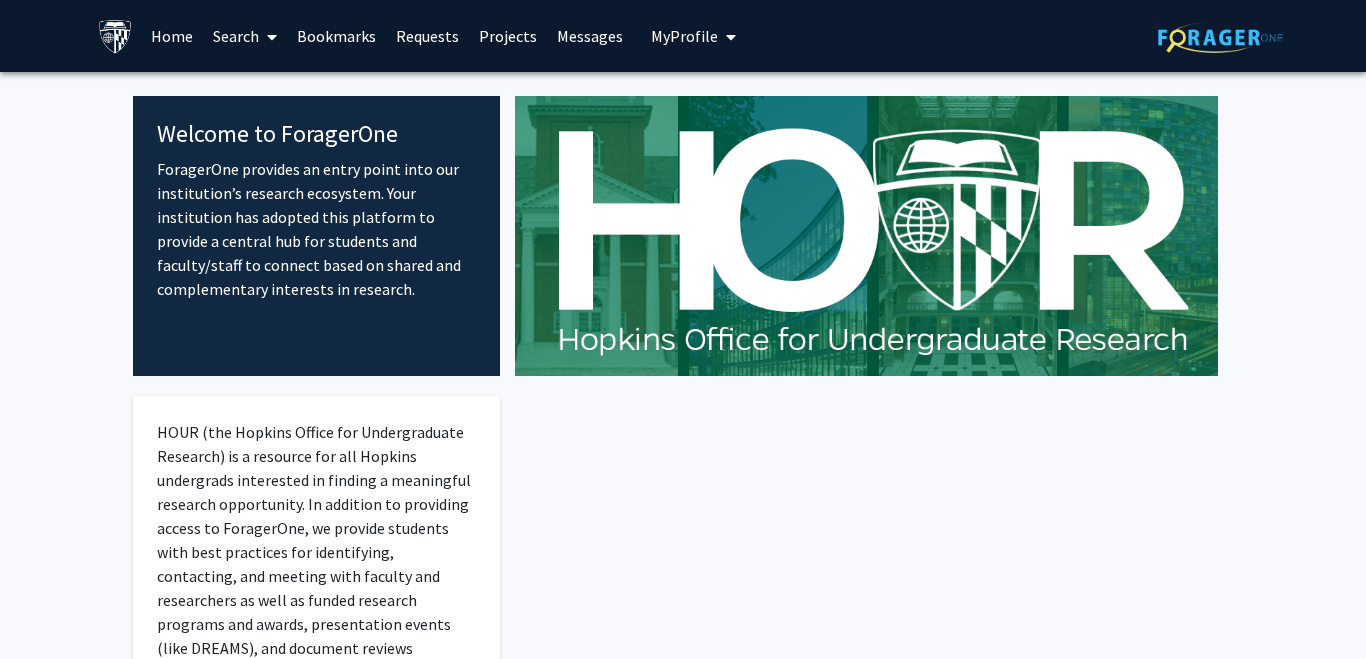 scroll, scrollTop: 245, scrollLeft: 0, axis: vertical 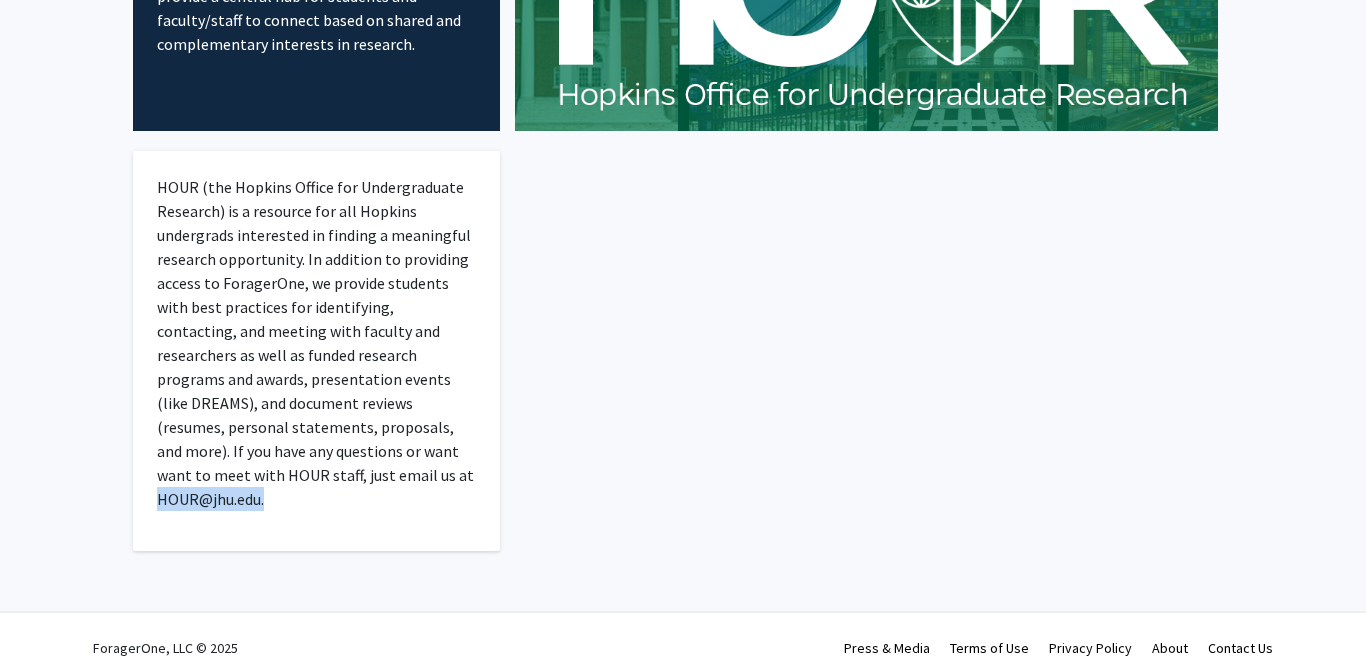 drag, startPoint x: 293, startPoint y: 473, endPoint x: 437, endPoint y: 501, distance: 146.69696 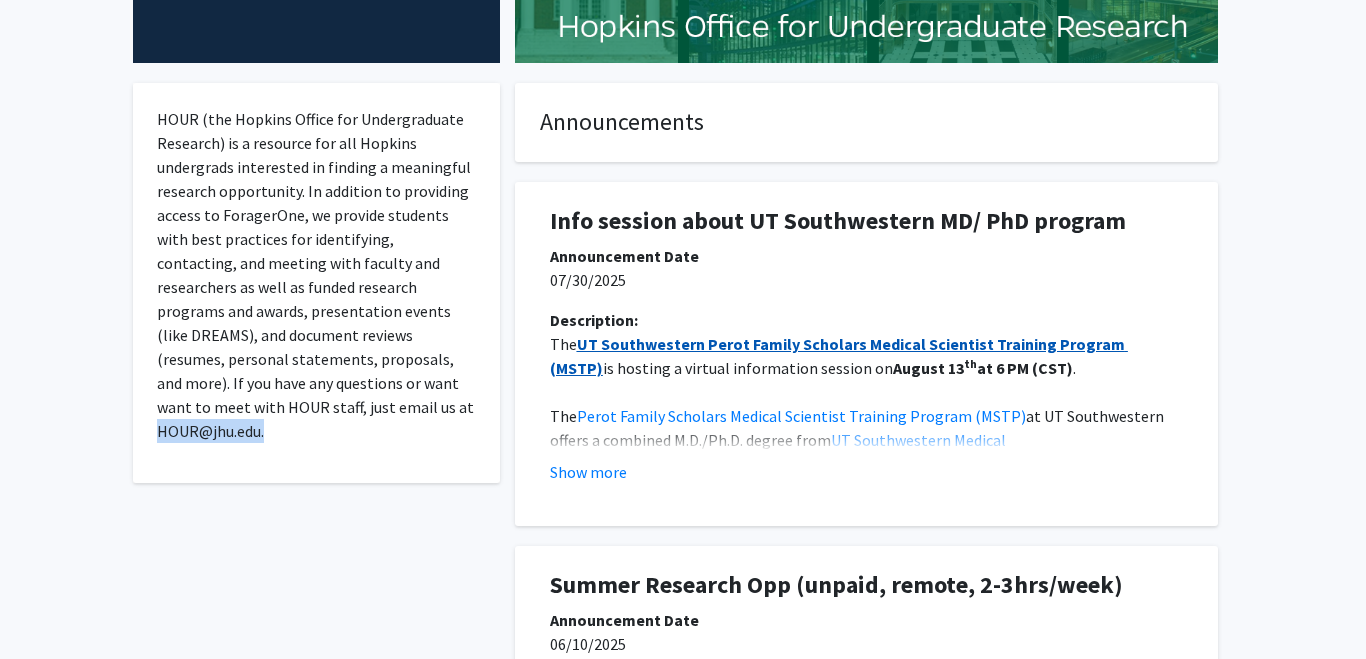 scroll, scrollTop: 315, scrollLeft: 0, axis: vertical 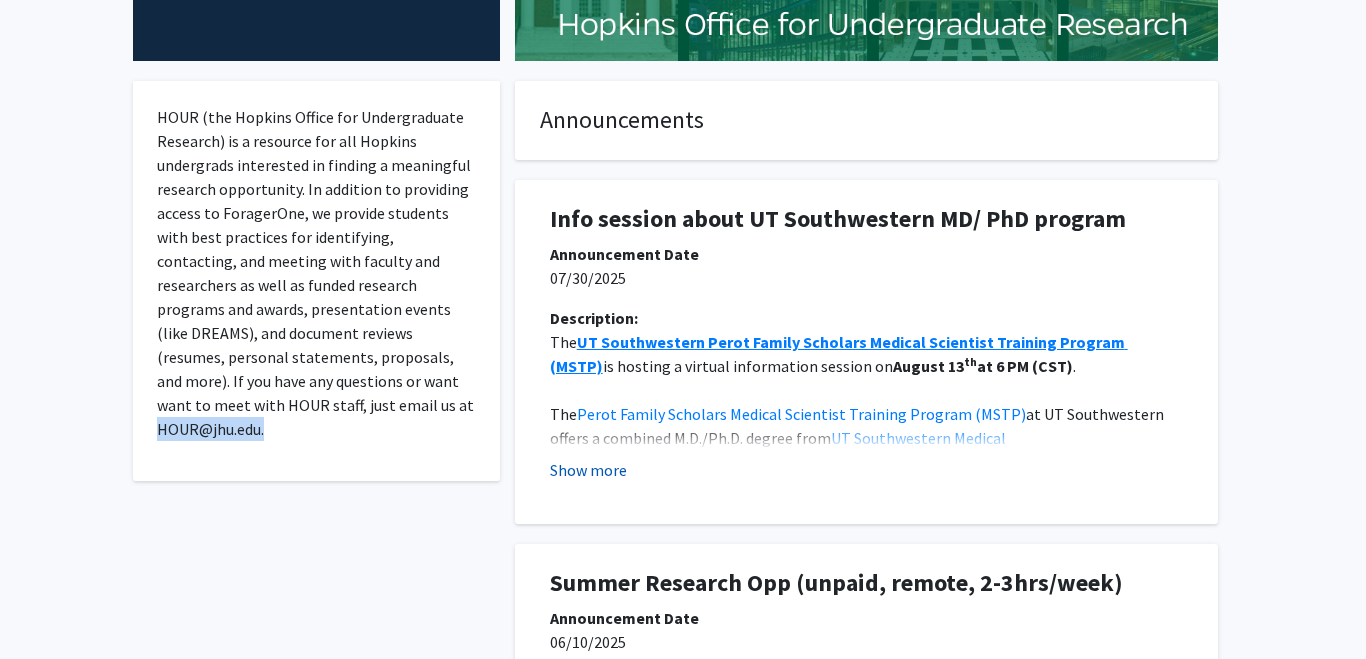 click on "Show more" 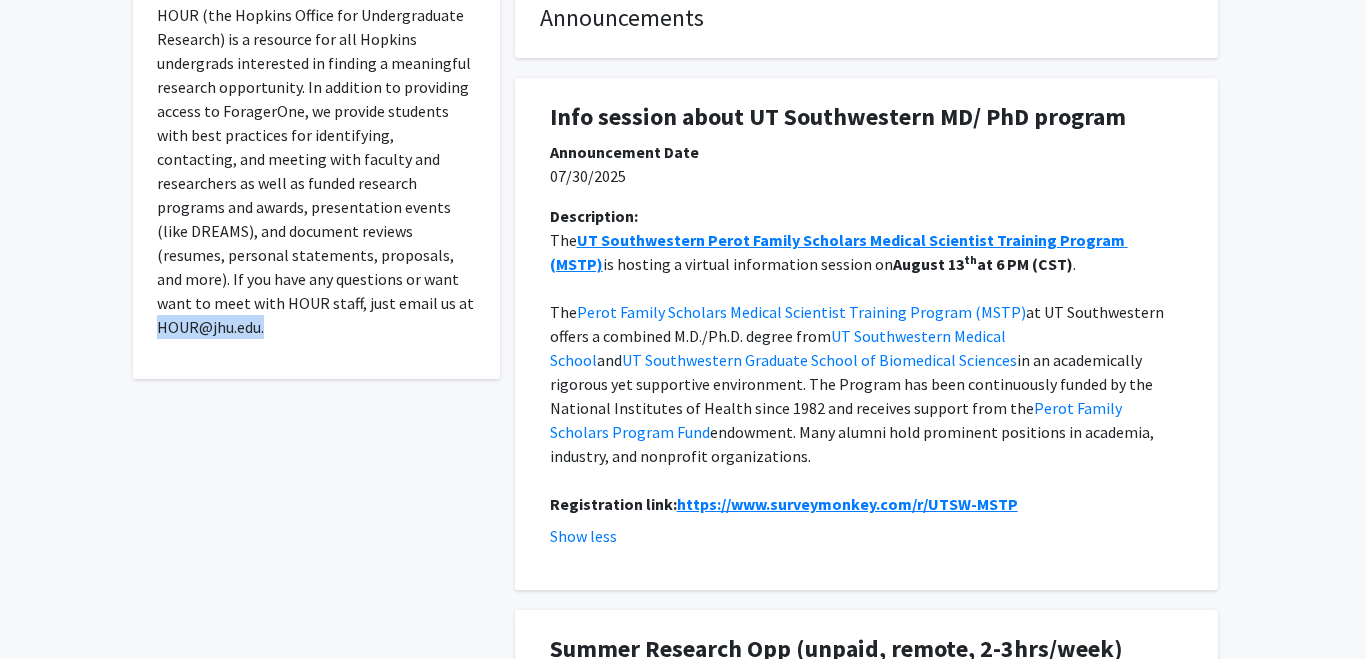 scroll, scrollTop: 0, scrollLeft: 0, axis: both 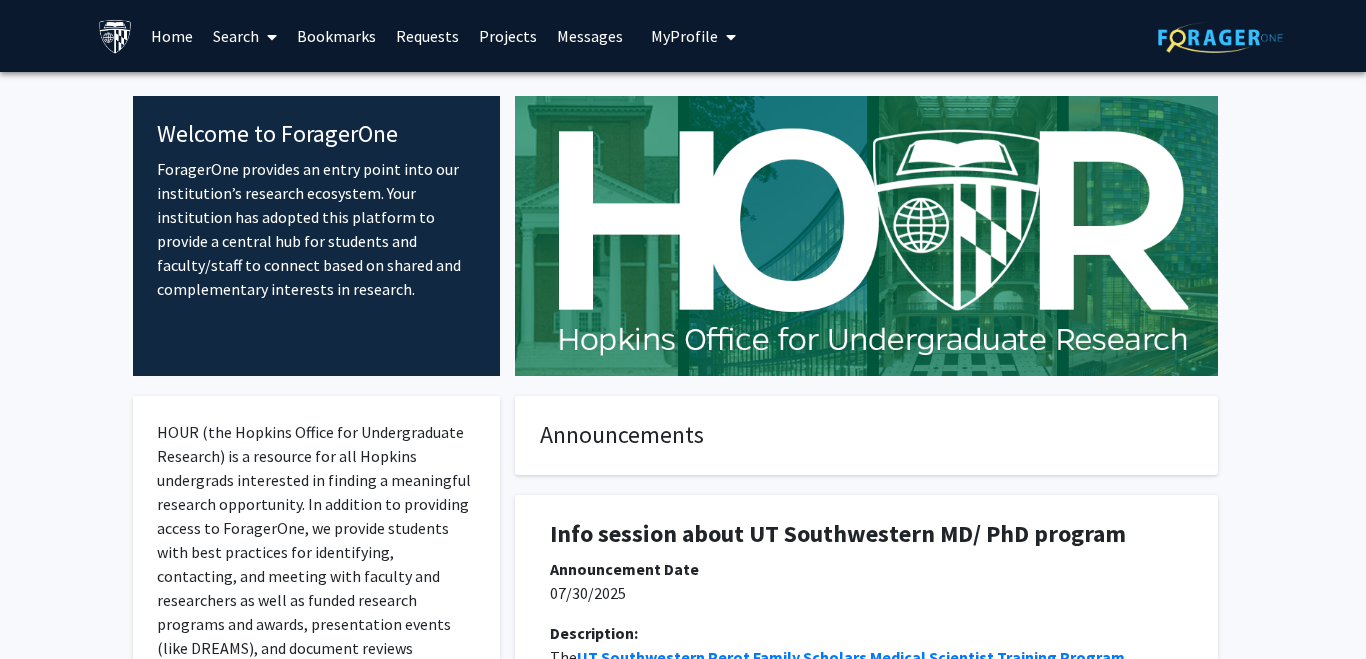 click on "Projects" at bounding box center [508, 36] 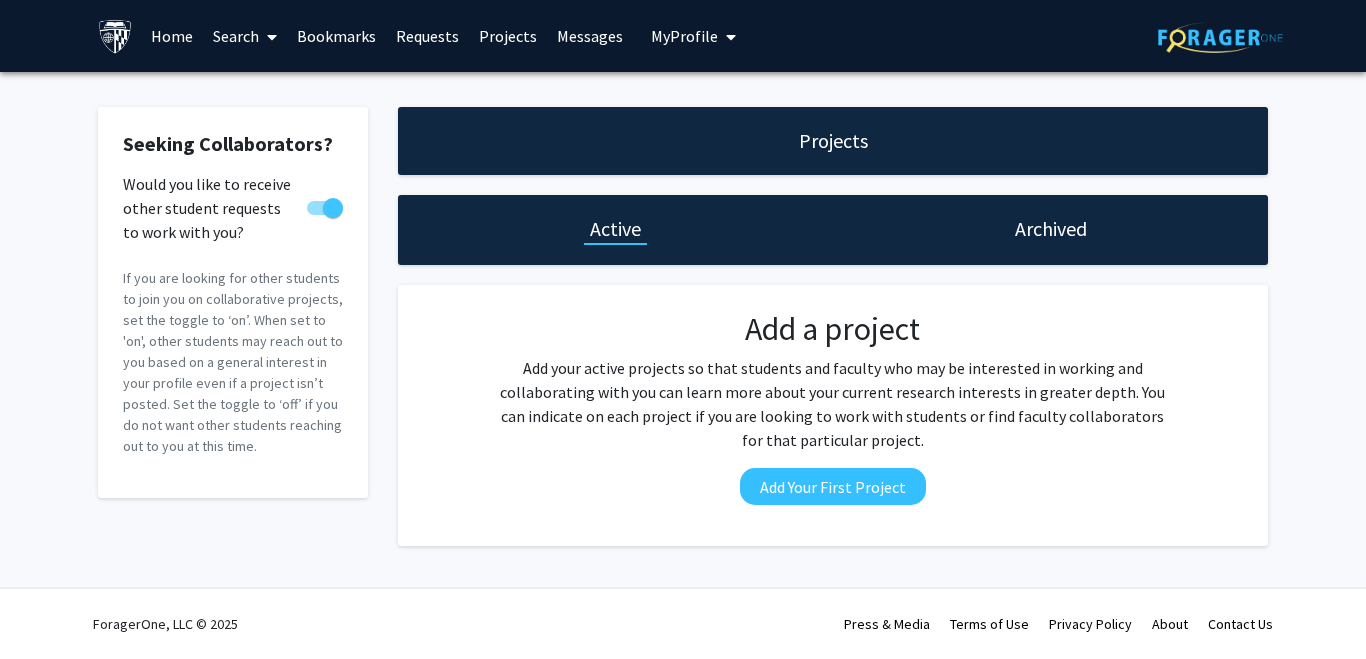 click on "Messages" at bounding box center (590, 36) 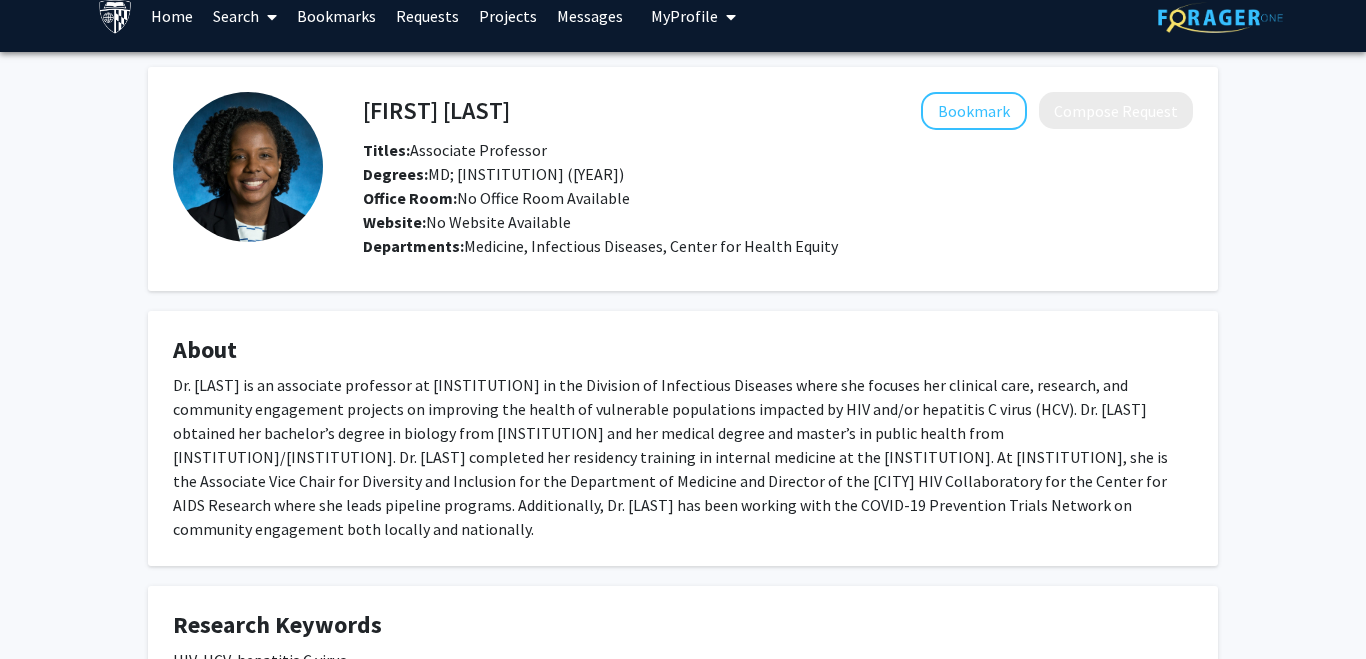 scroll, scrollTop: 19, scrollLeft: 0, axis: vertical 